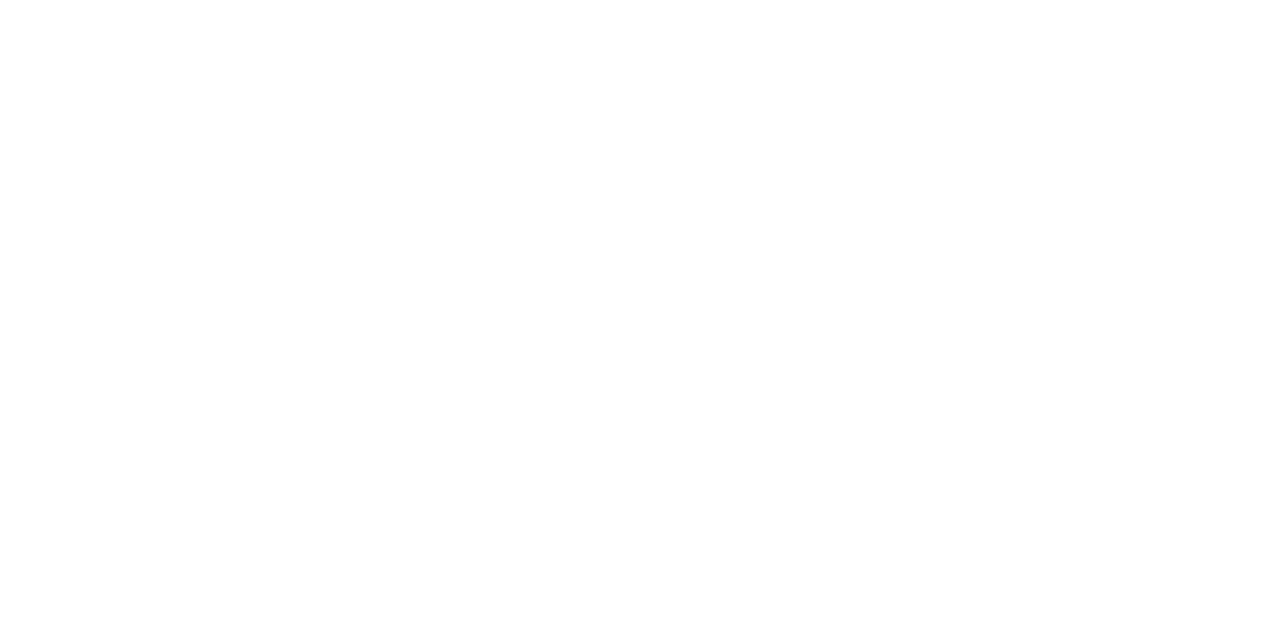 scroll, scrollTop: 0, scrollLeft: 0, axis: both 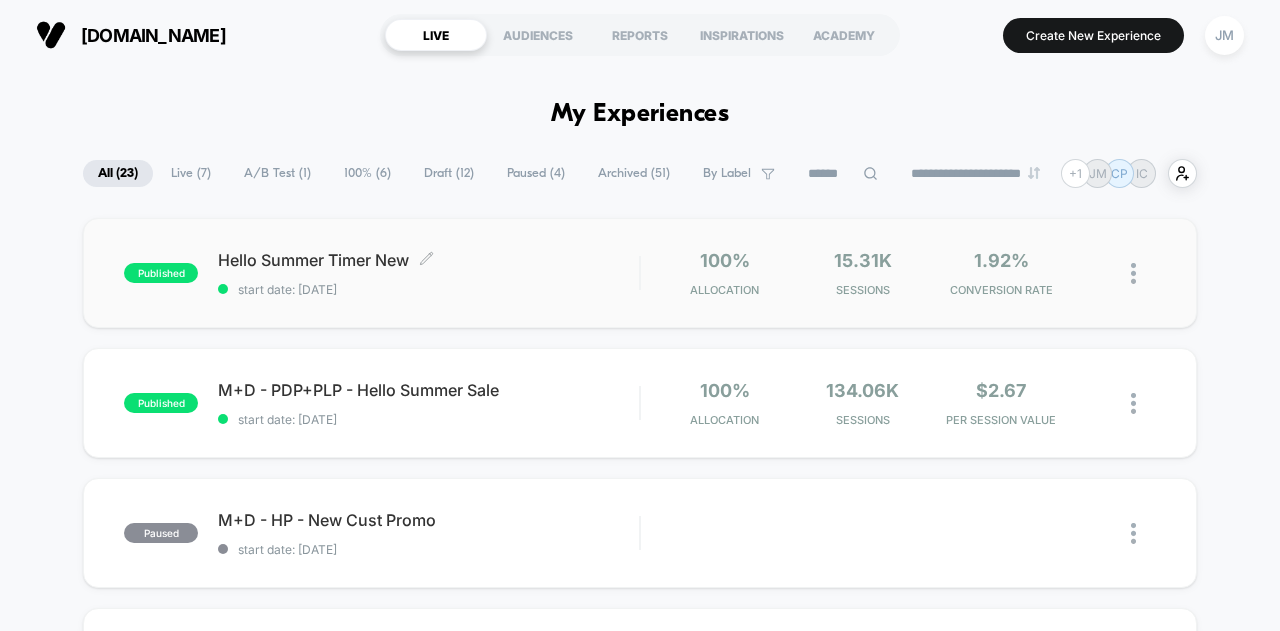 click on "Hello Summer Timer New Click to edit experience details Click to edit experience details start date: [DATE]" at bounding box center (428, 273) 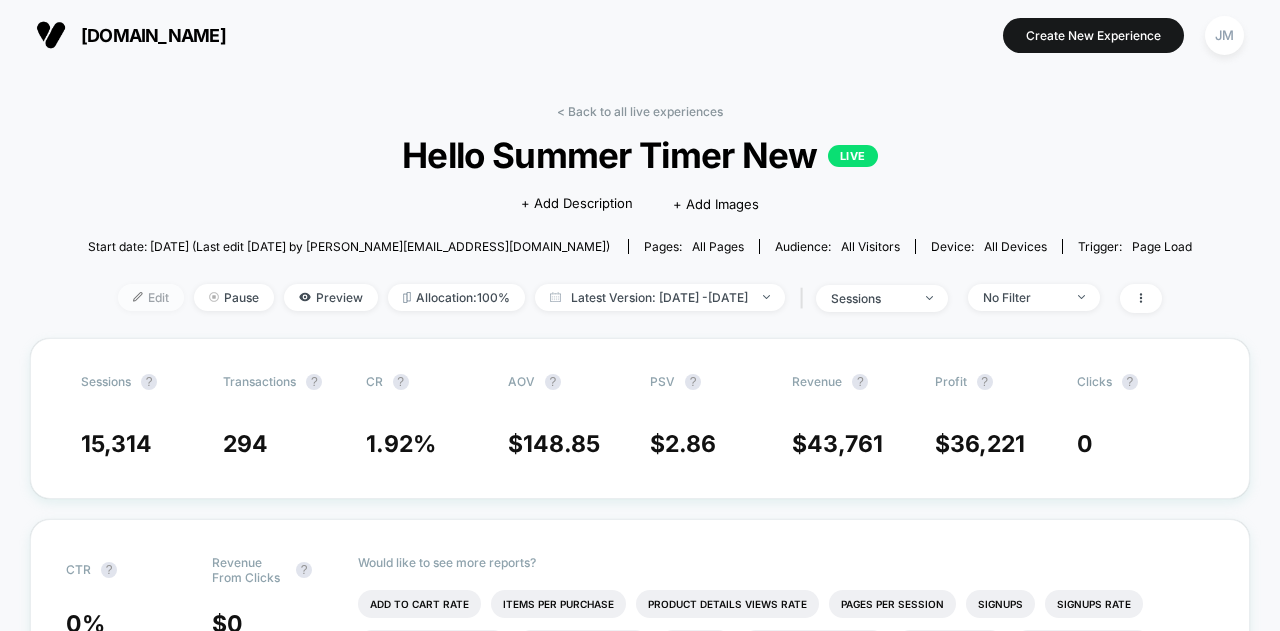 click on "Edit" at bounding box center [151, 297] 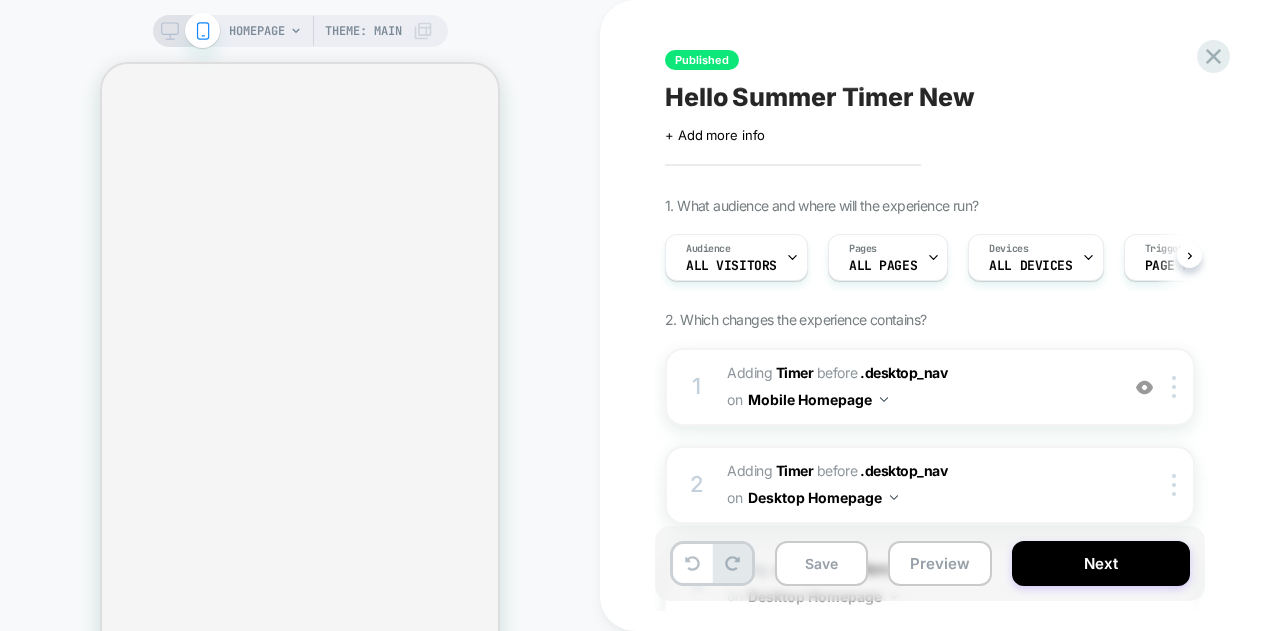 scroll, scrollTop: 0, scrollLeft: 1, axis: horizontal 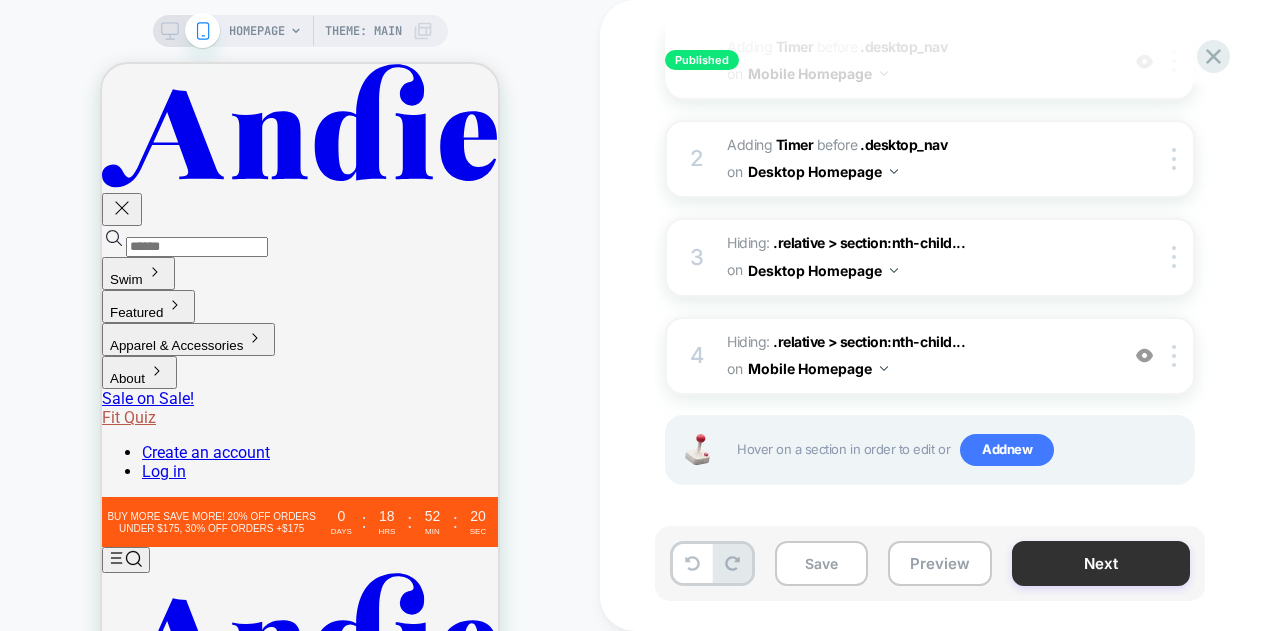 click on "Next" at bounding box center [1101, 563] 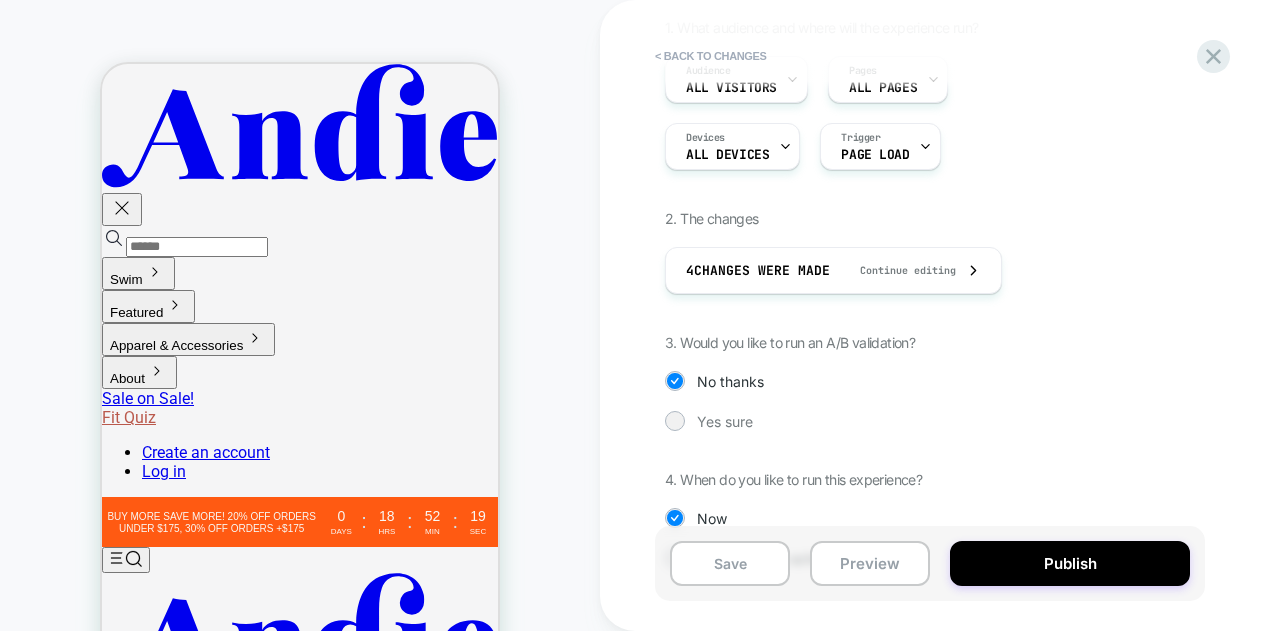 scroll, scrollTop: 242, scrollLeft: 0, axis: vertical 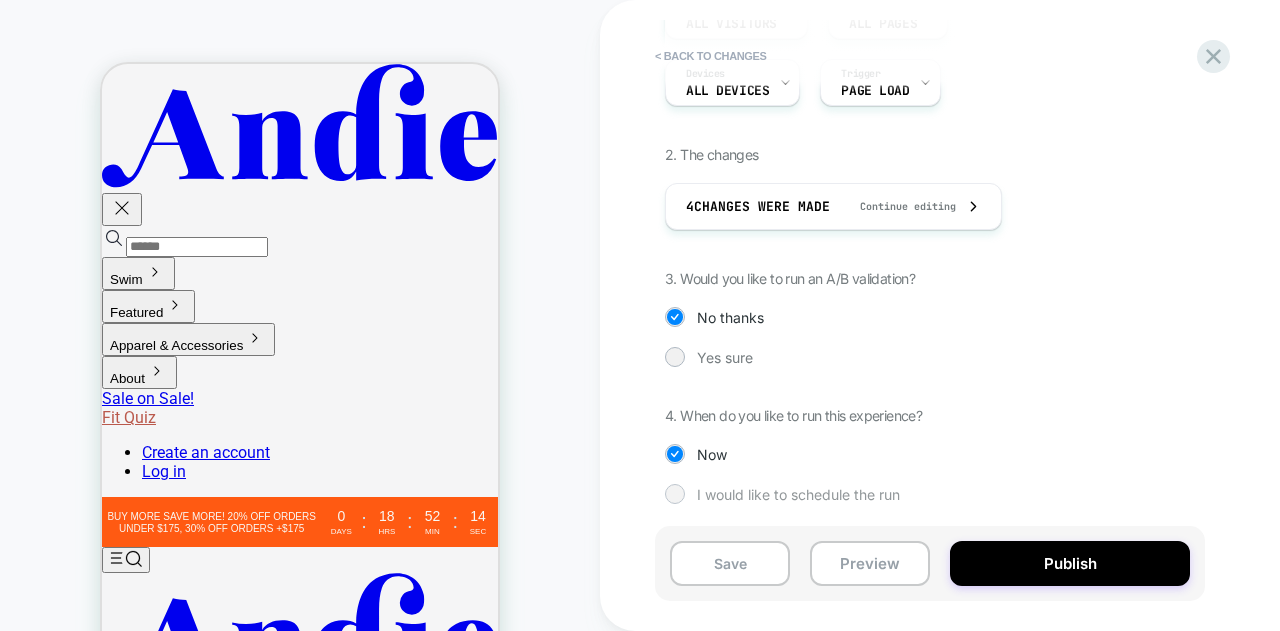 click on "I would like to schedule the run" at bounding box center (798, 494) 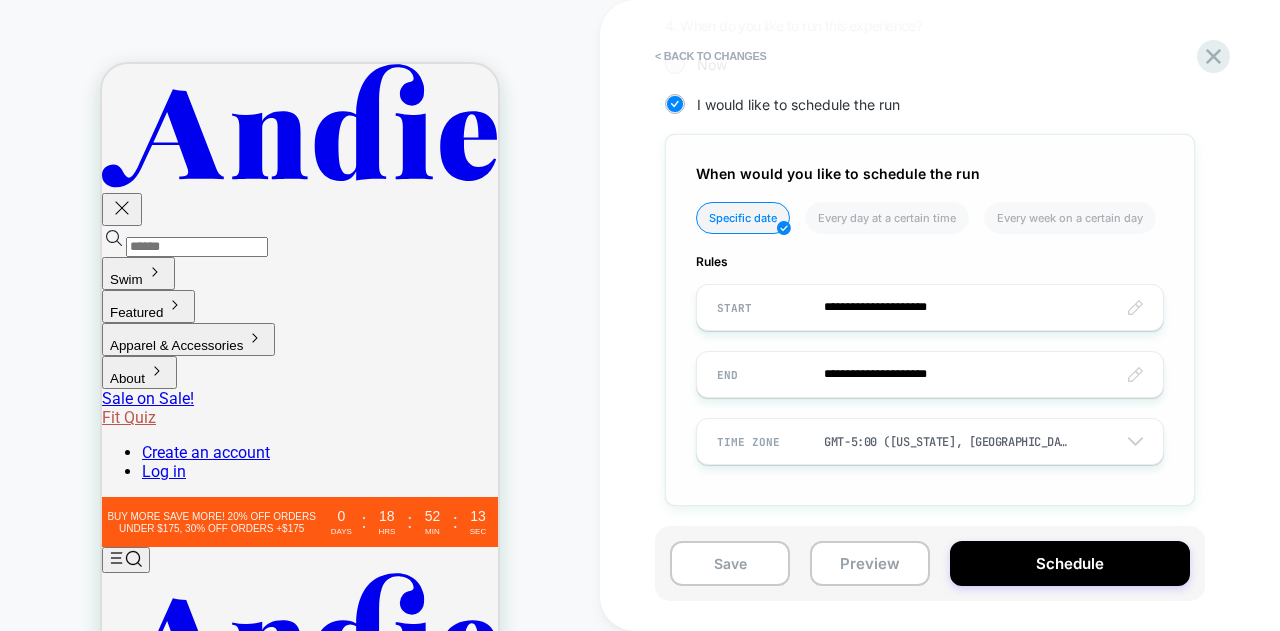 scroll, scrollTop: 632, scrollLeft: 0, axis: vertical 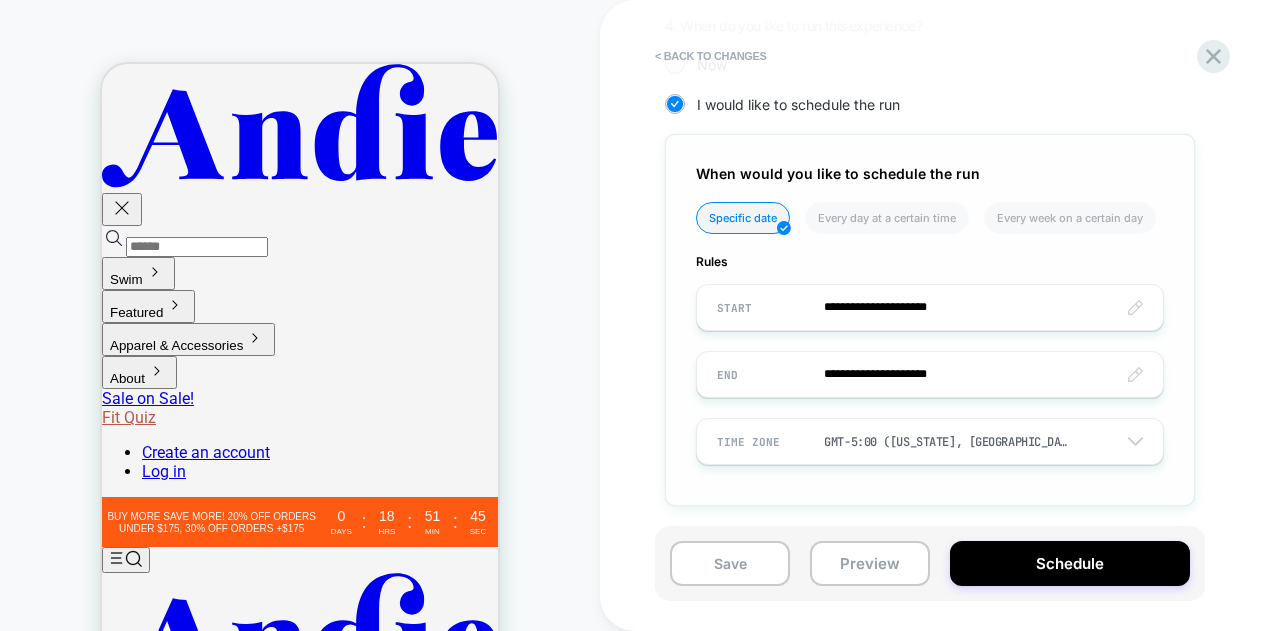 click on "**********" at bounding box center [930, 374] 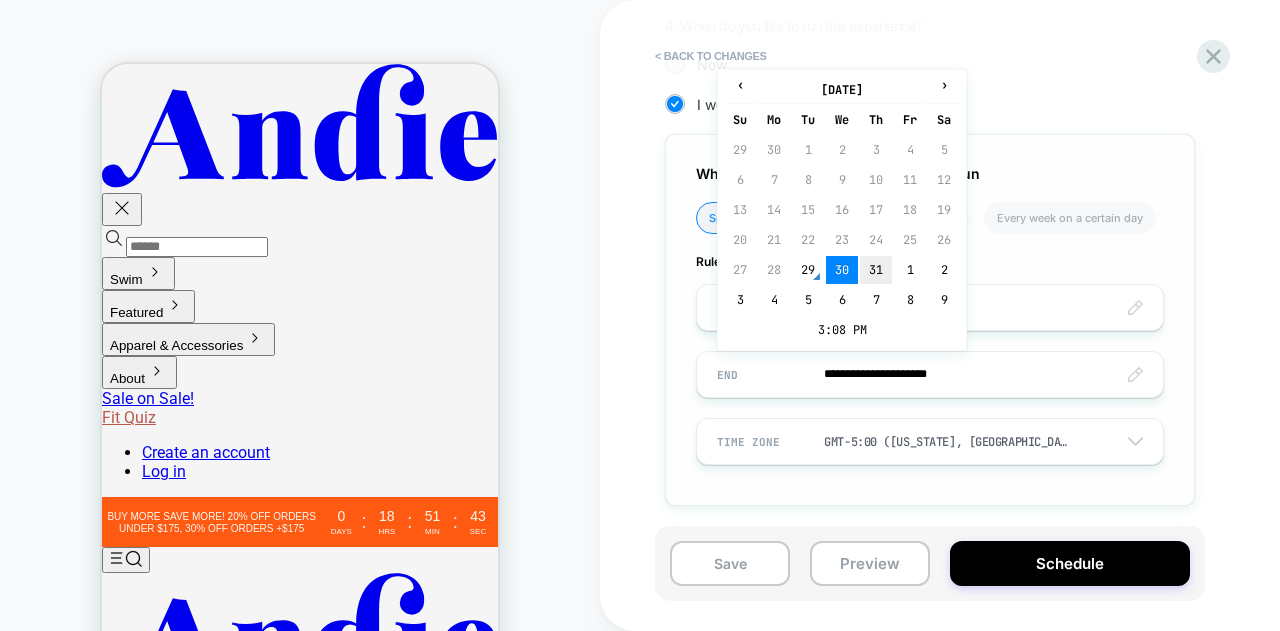 click on "31" at bounding box center [876, 270] 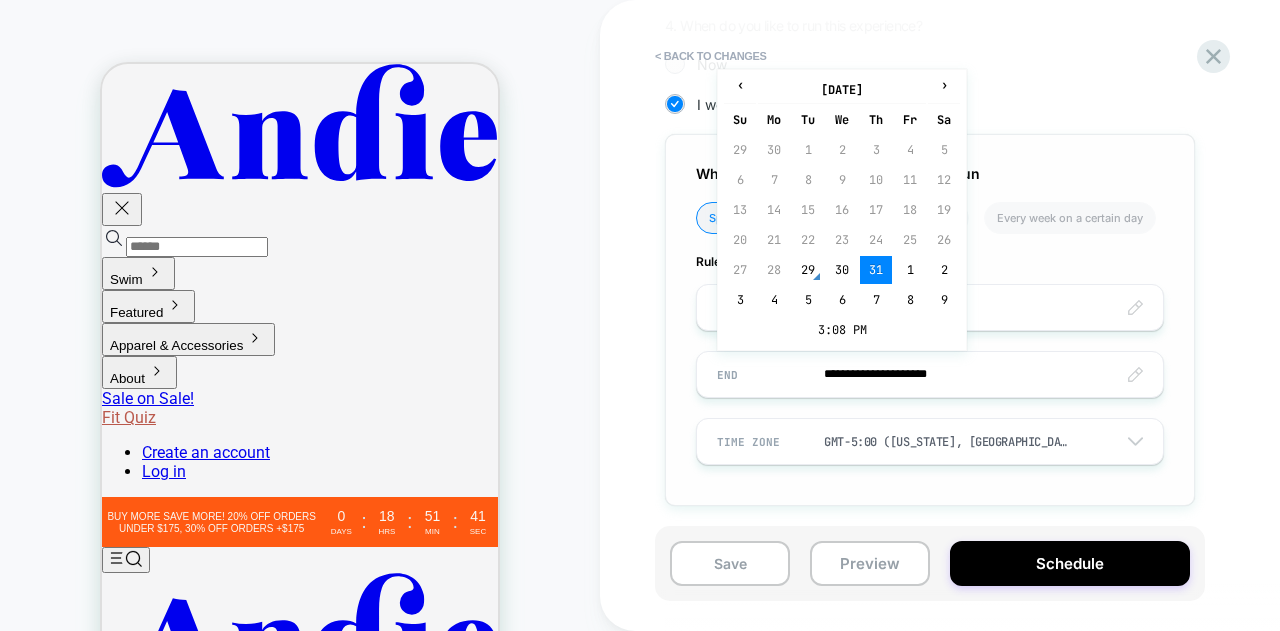 click on "**********" at bounding box center [930, 374] 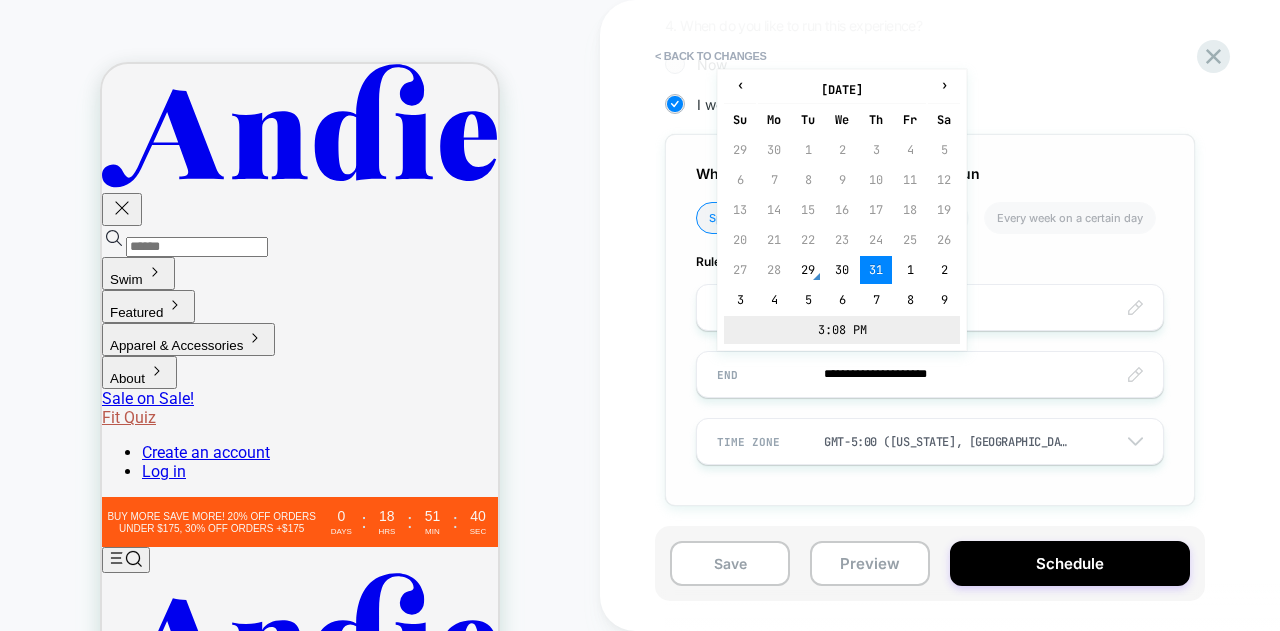 click on "3:08 PM" at bounding box center [842, 330] 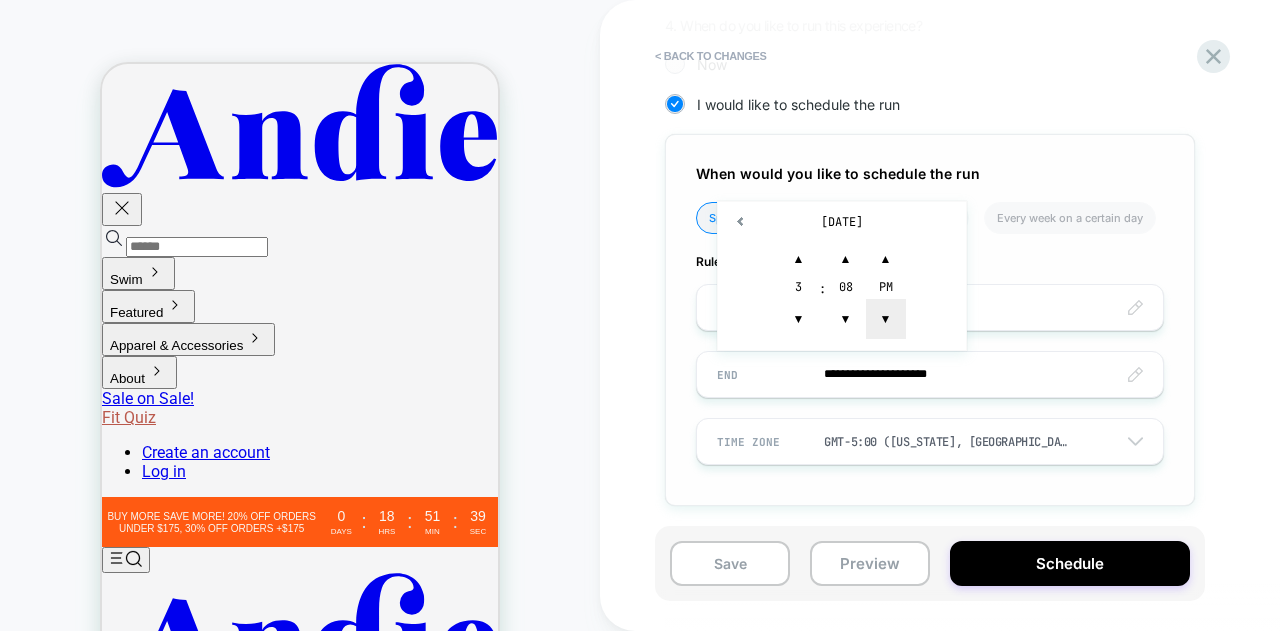 click on "▼" at bounding box center (886, 319) 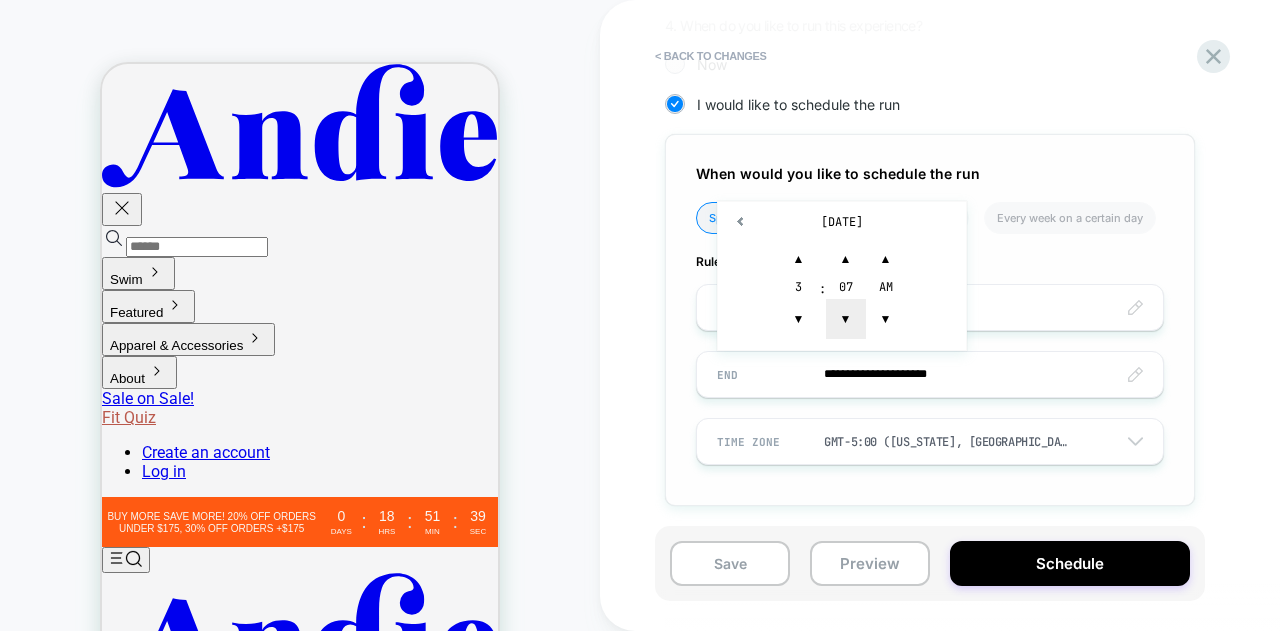 click on "▼" at bounding box center (846, 319) 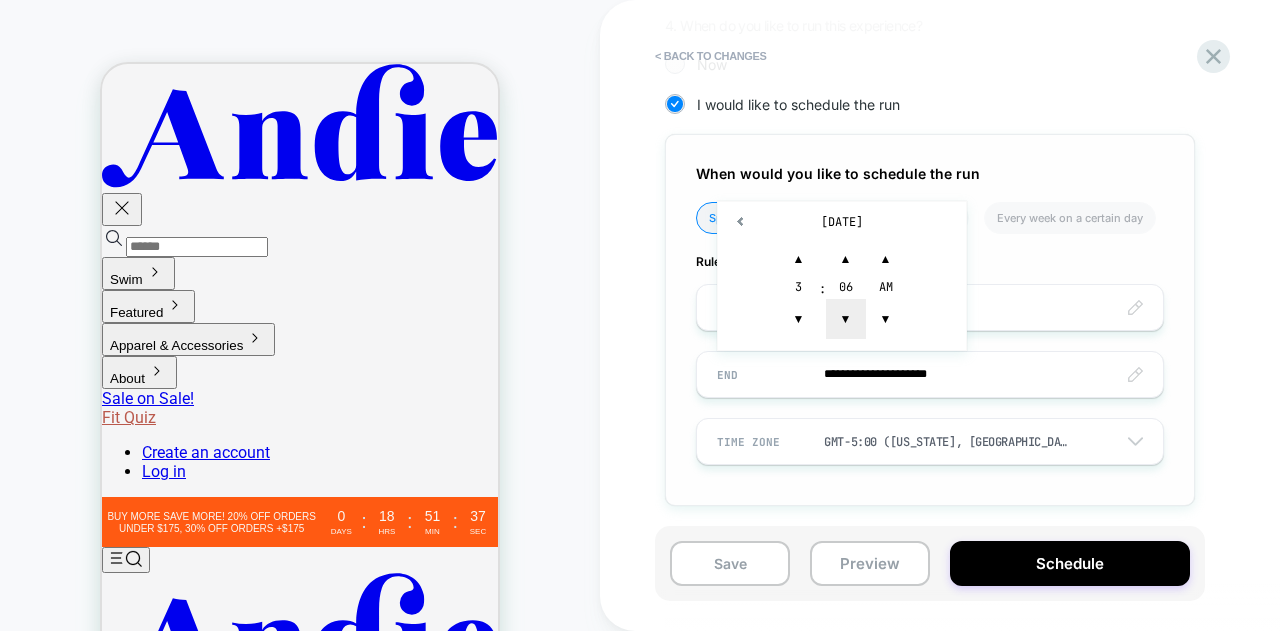 click on "▼" at bounding box center [846, 319] 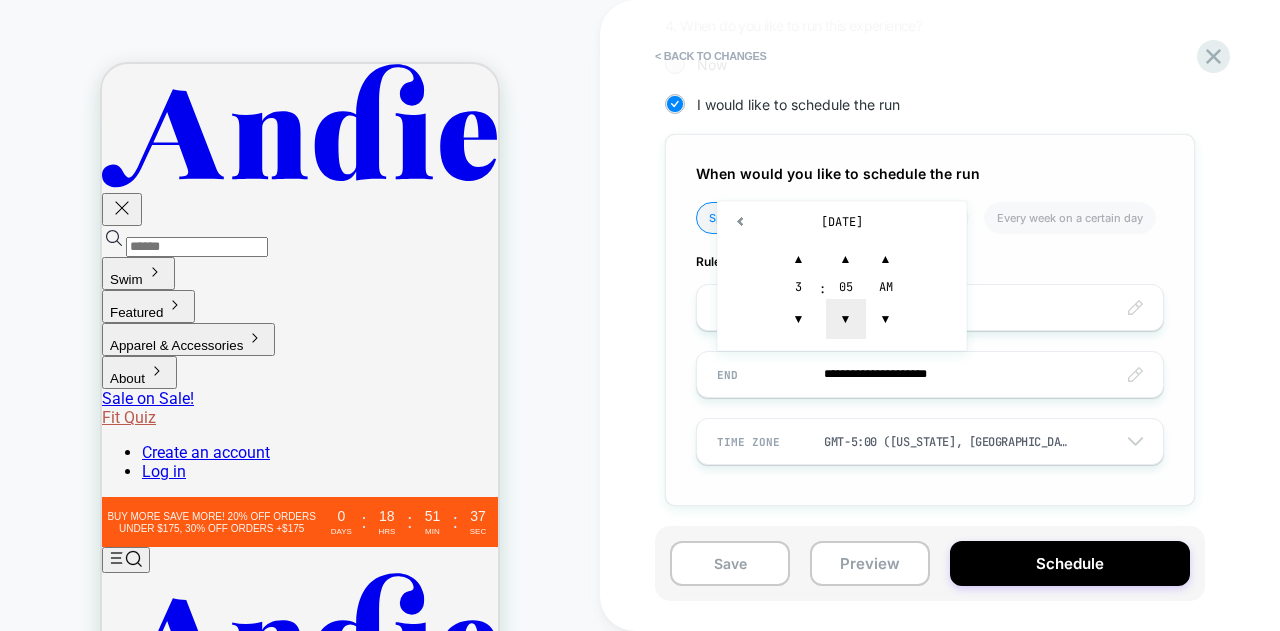 click on "▼" at bounding box center (846, 319) 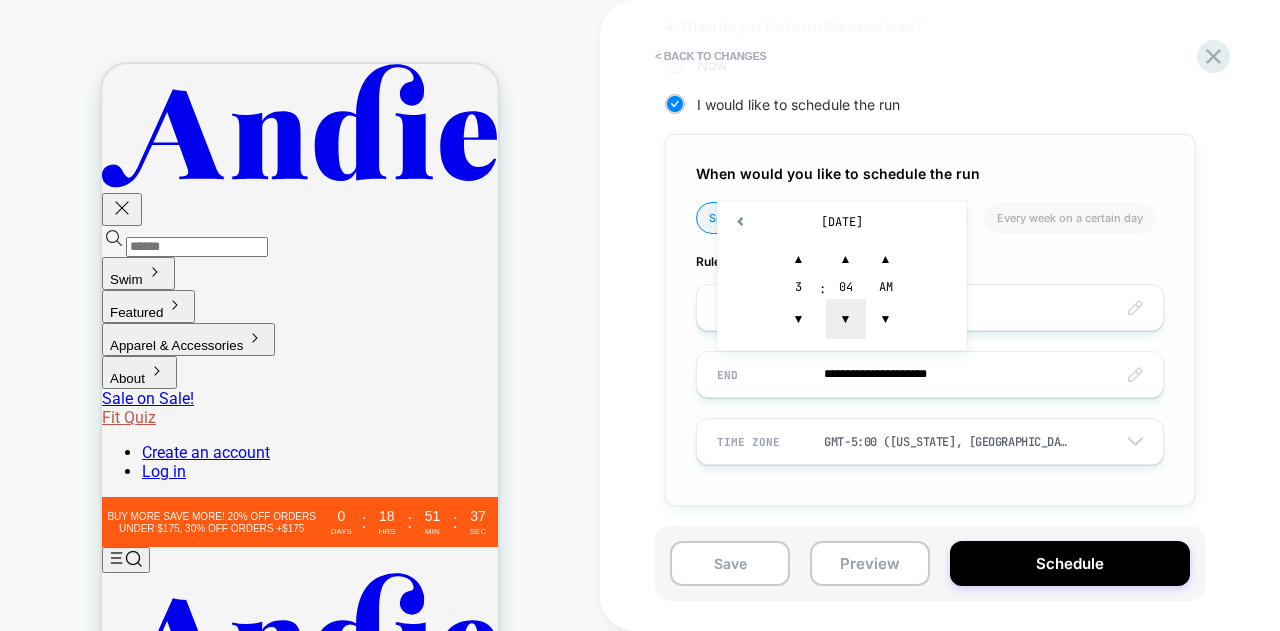 click on "▼" at bounding box center (846, 319) 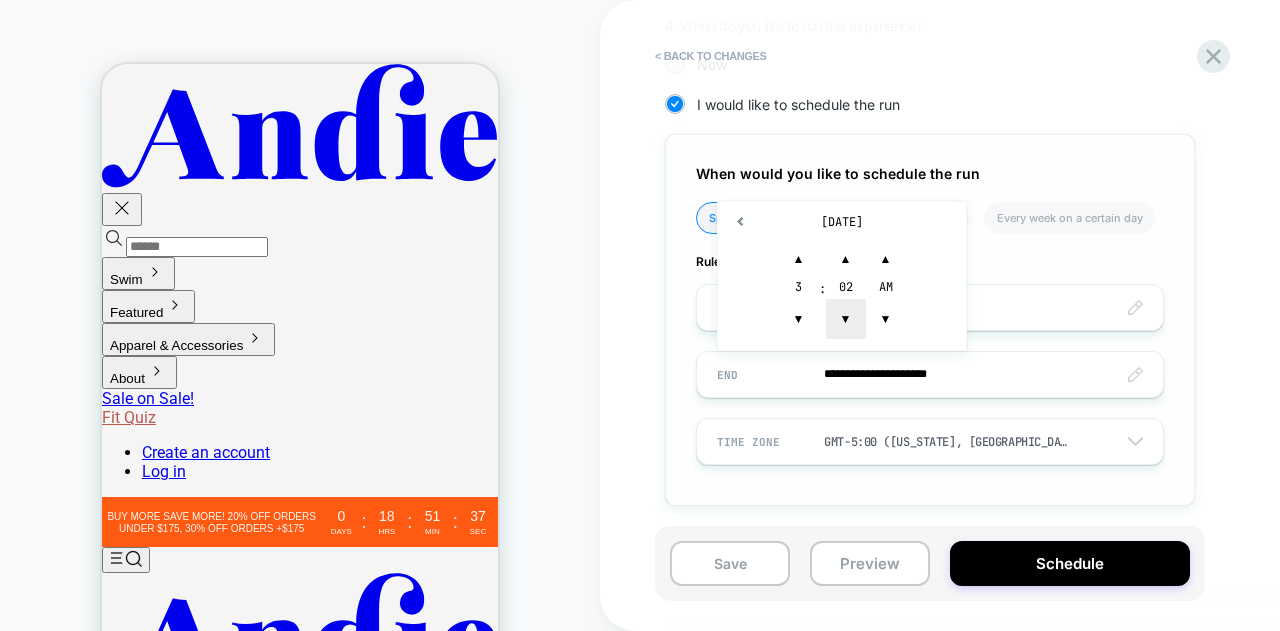 click on "▼" at bounding box center [846, 319] 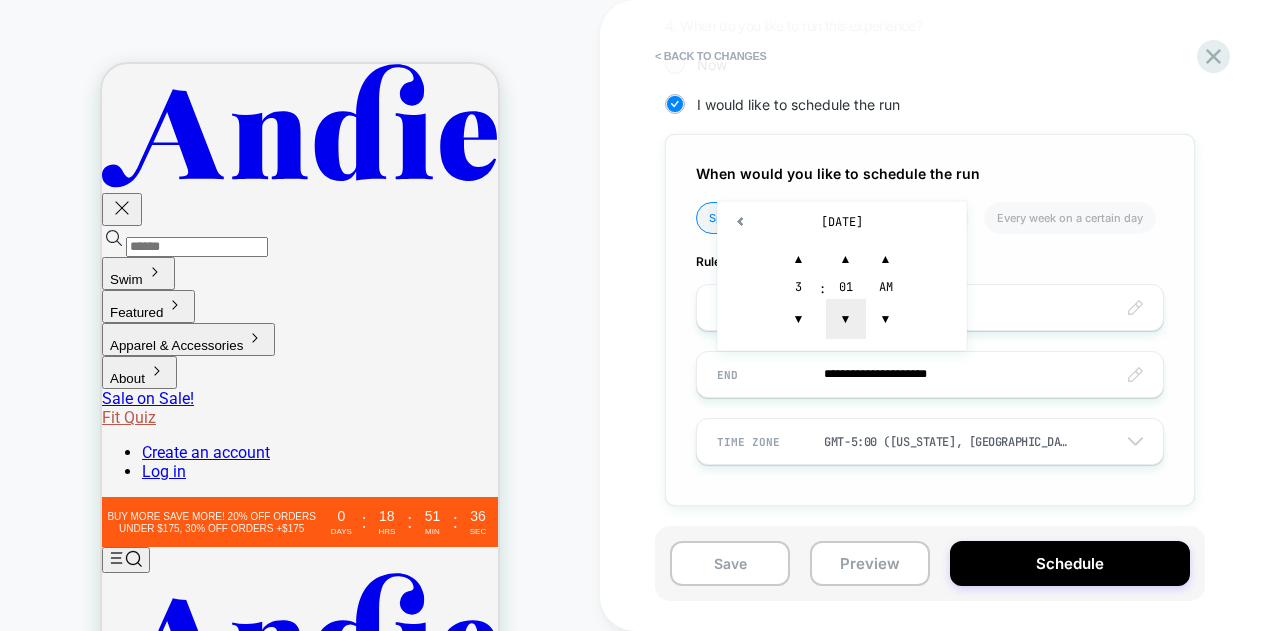 click on "▼" at bounding box center [846, 319] 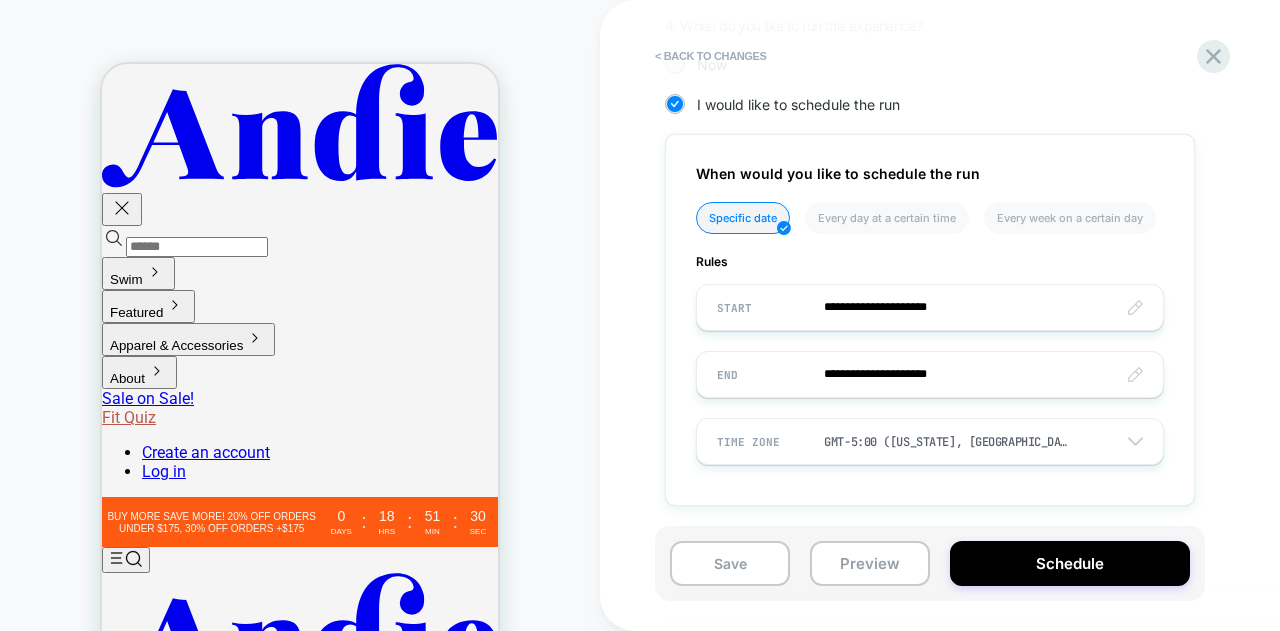 click on "**********" at bounding box center (1030, 50) 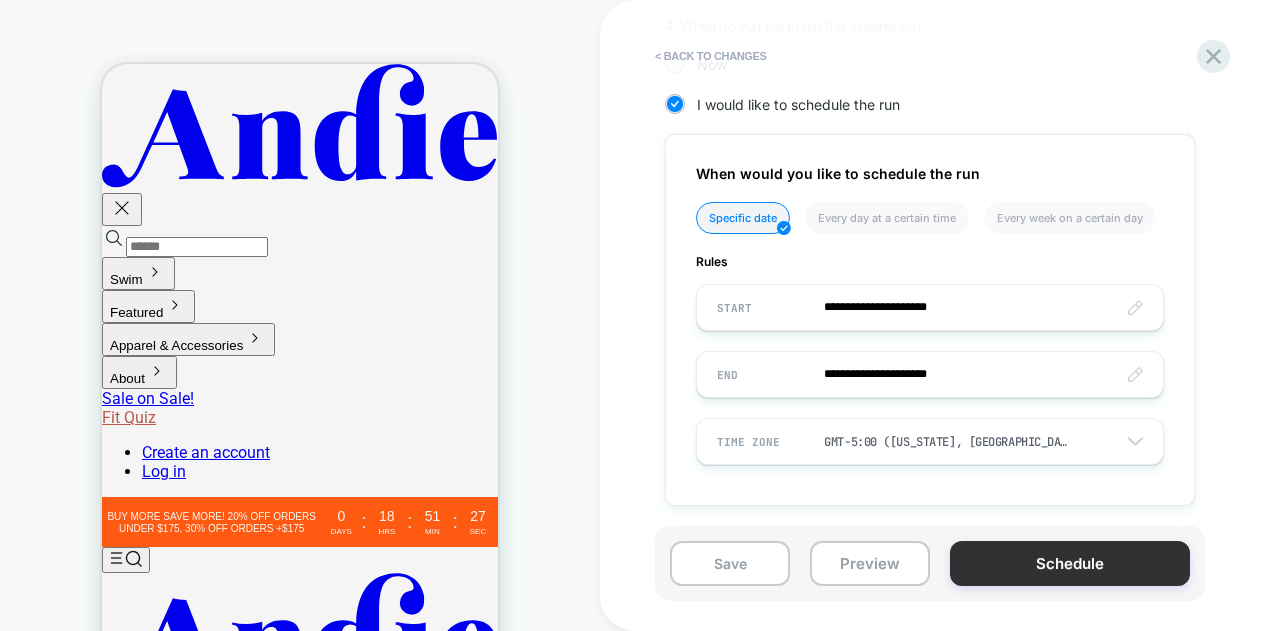 click on "Schedule" at bounding box center [1070, 563] 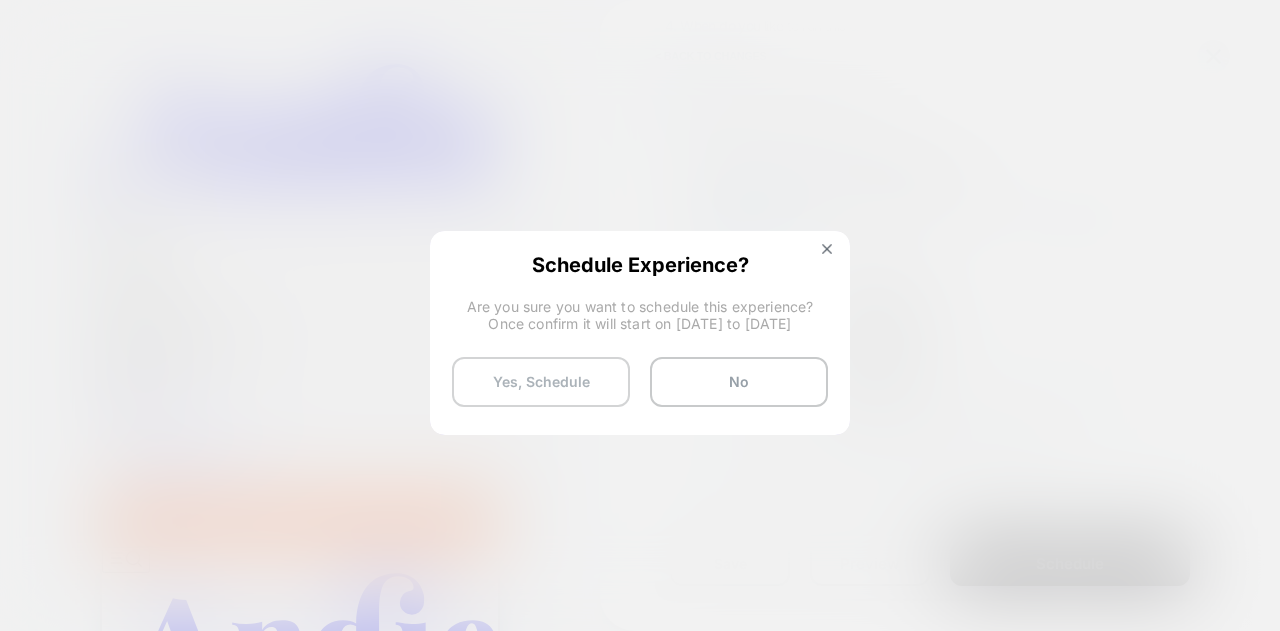 click on "Yes, Schedule" at bounding box center (541, 382) 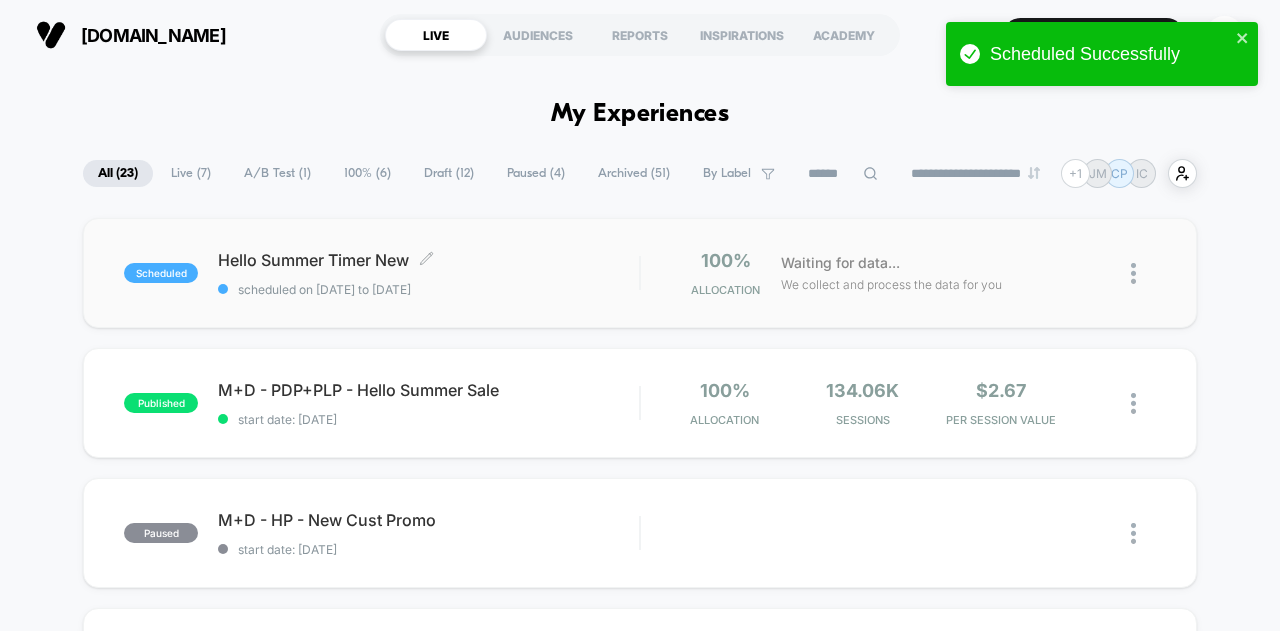 click on "Hello Summer Timer New Click to edit experience details Click to edit experience details scheduled on [DATE] to [DATE]" at bounding box center (428, 273) 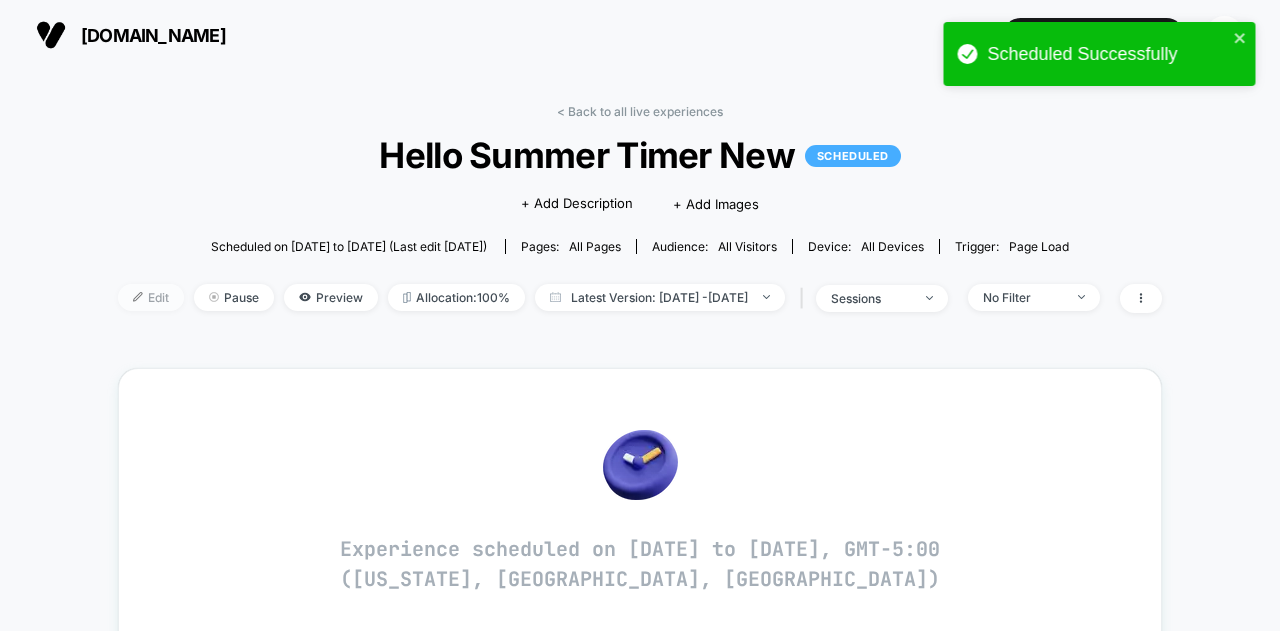 click at bounding box center [138, 297] 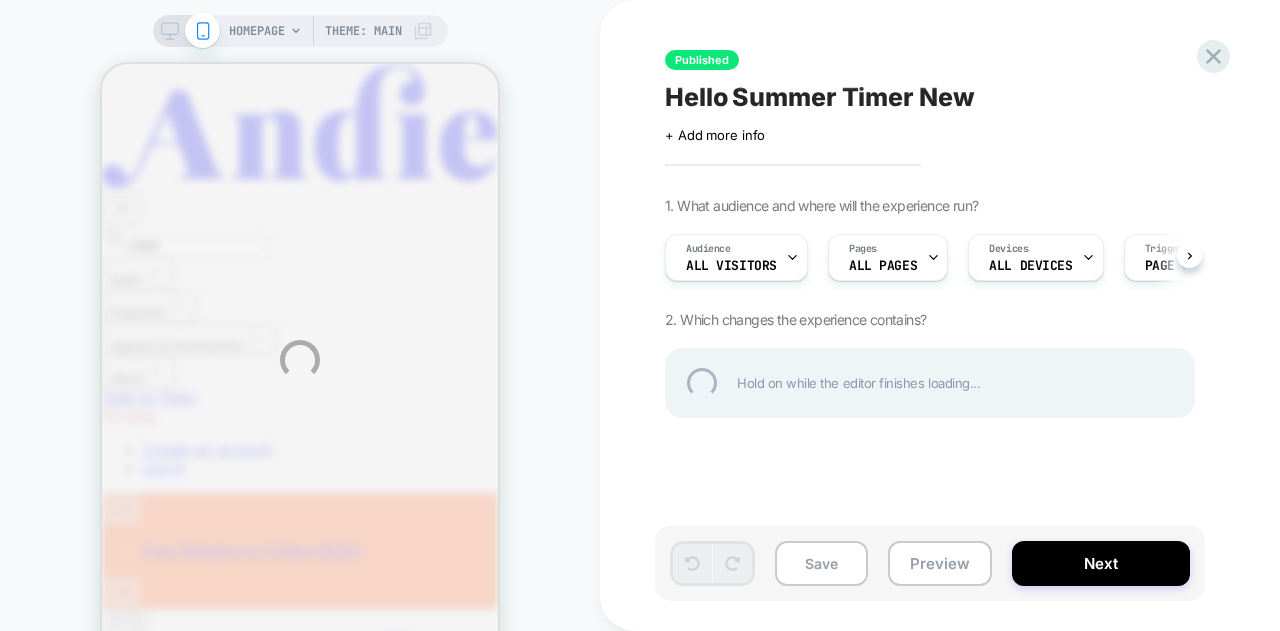 scroll, scrollTop: 0, scrollLeft: 0, axis: both 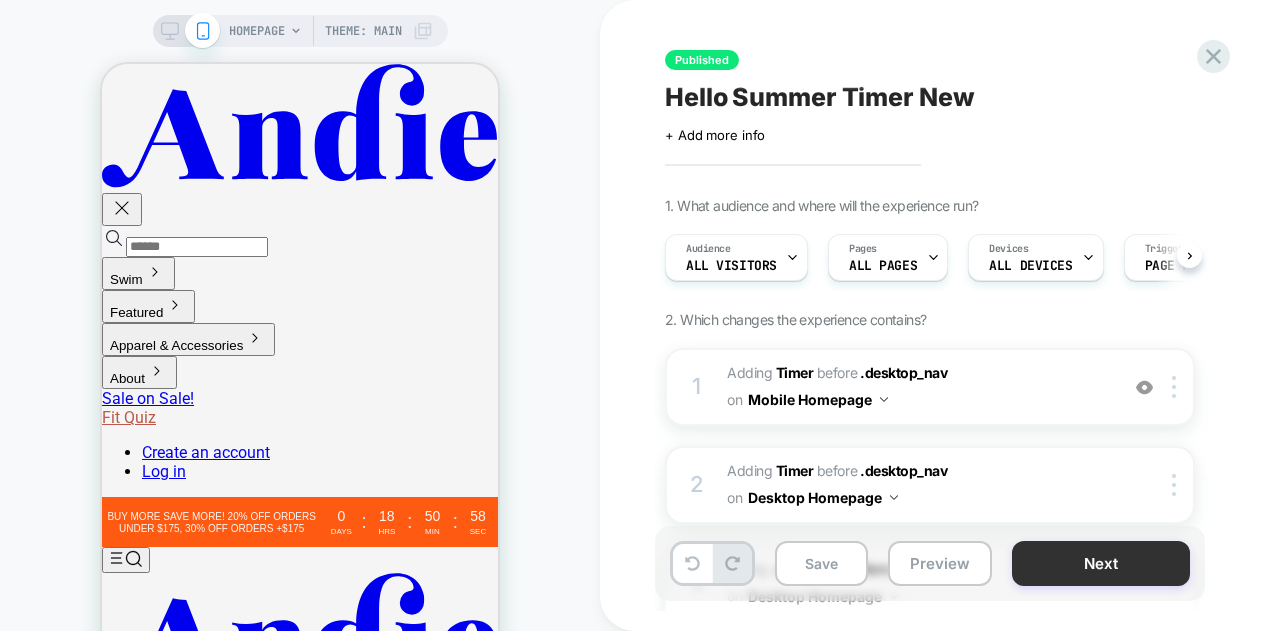 click on "Next" at bounding box center (1101, 563) 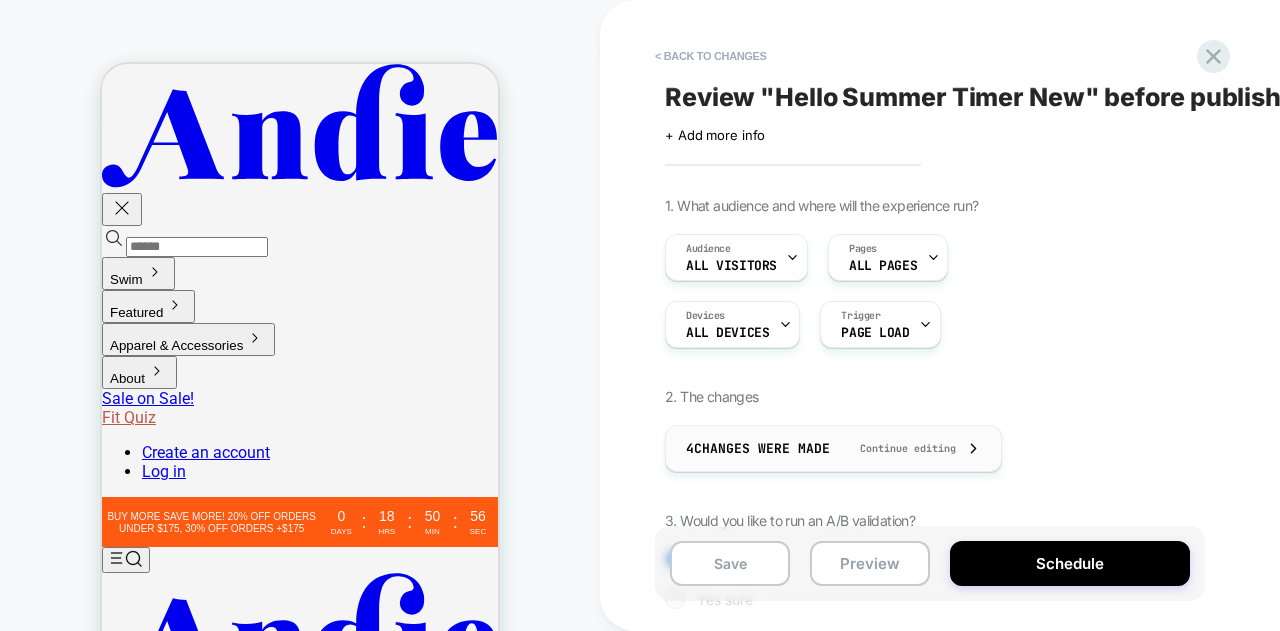 click on "Preview" at bounding box center (870, 563) 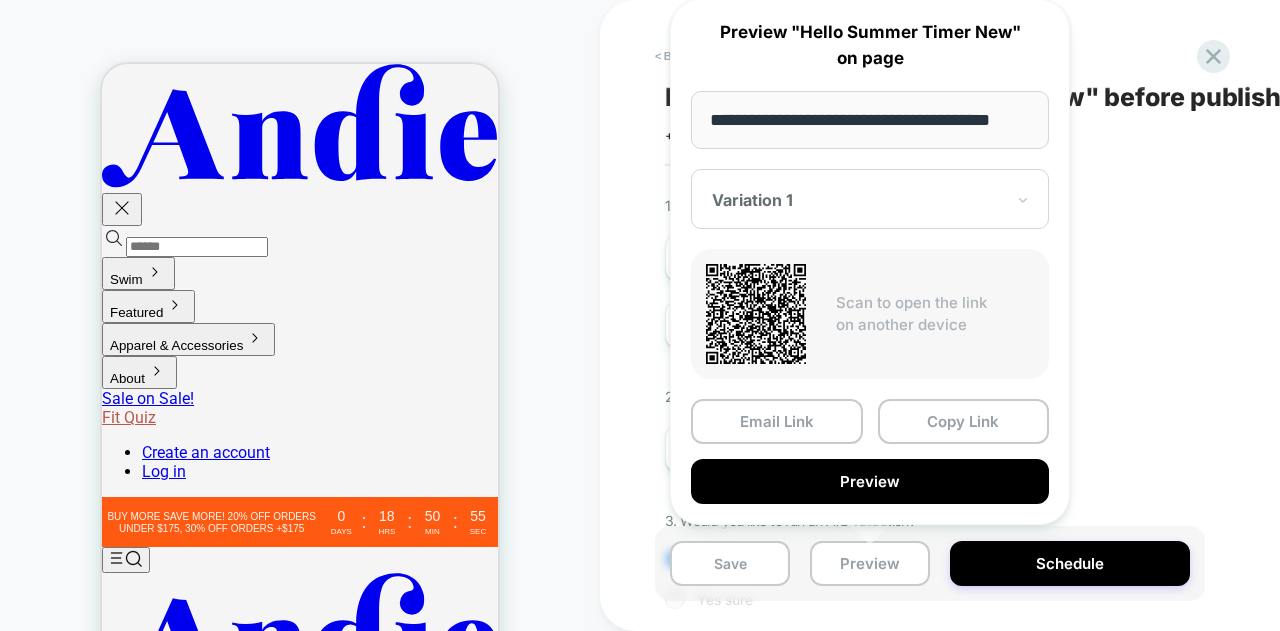 scroll, scrollTop: 0, scrollLeft: 28, axis: horizontal 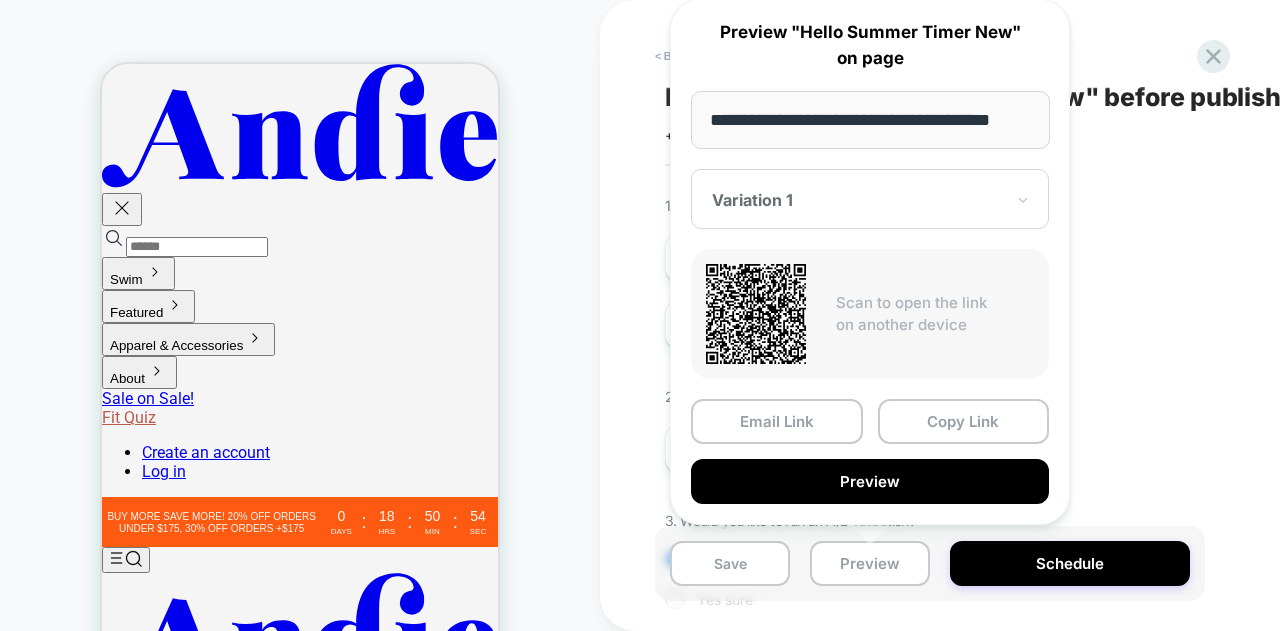 click on "**********" at bounding box center [1030, 682] 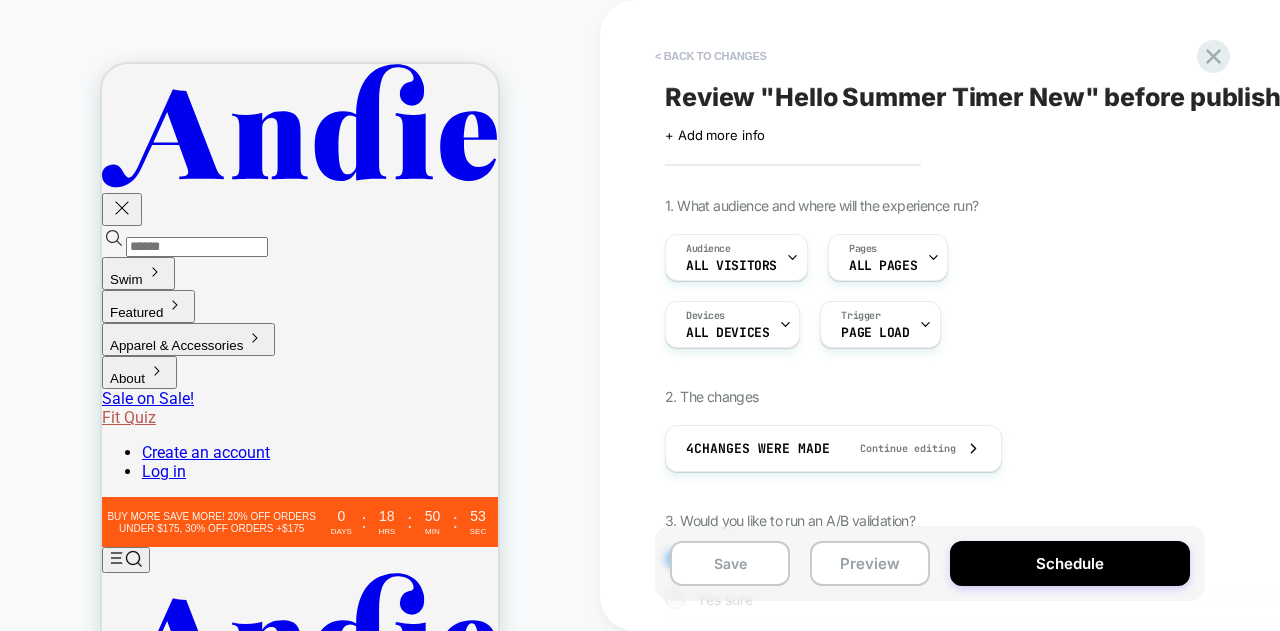click on "< Back to changes" at bounding box center [711, 56] 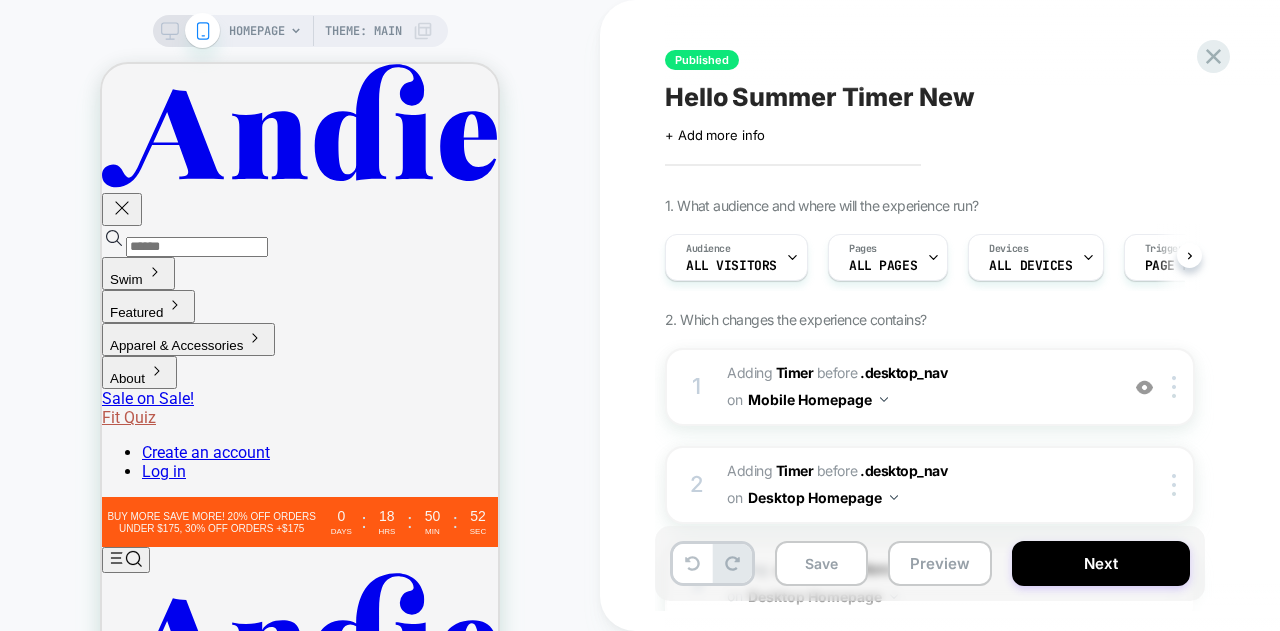 scroll, scrollTop: 0, scrollLeft: 1, axis: horizontal 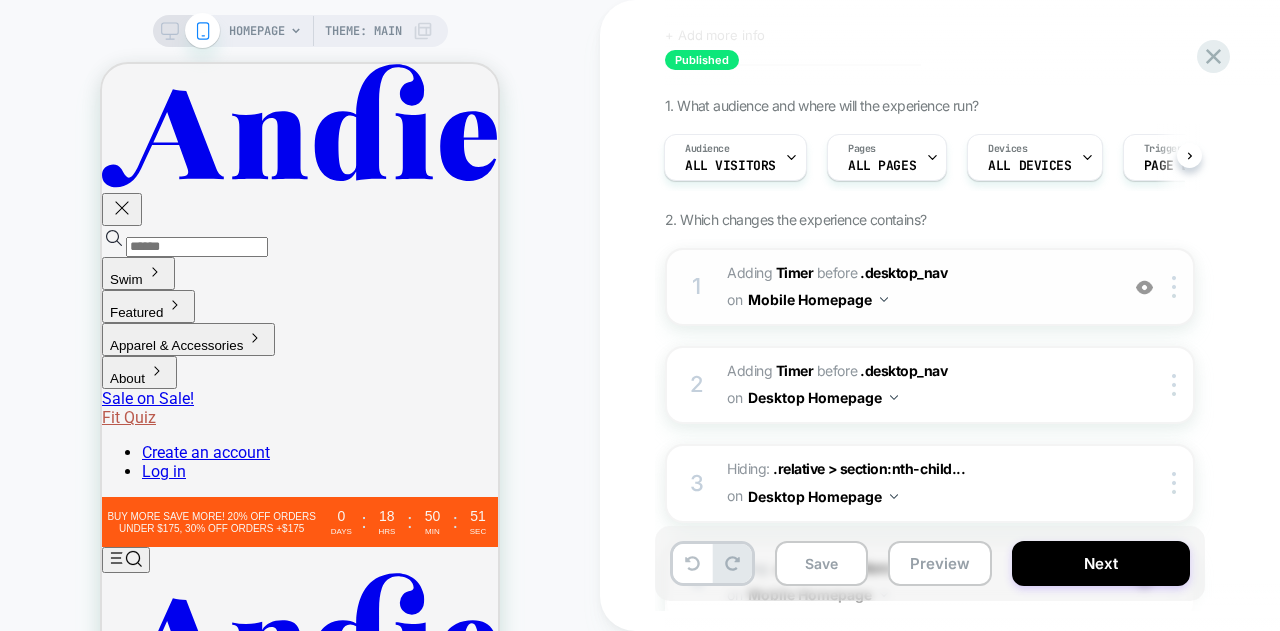 click on "#_loomi_addon_1753714755294_dup1753736062 Adding   Timer   BEFORE .desktop_nav .desktop_nav   on Mobile Homepage" at bounding box center [917, 287] 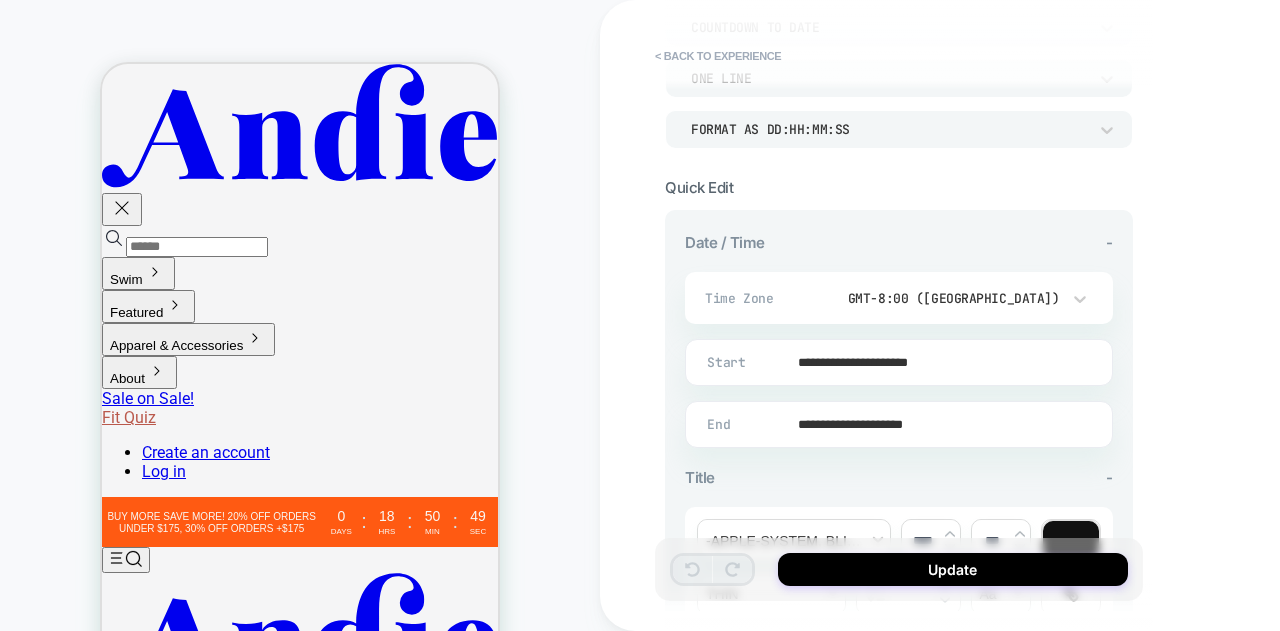 scroll, scrollTop: 400, scrollLeft: 0, axis: vertical 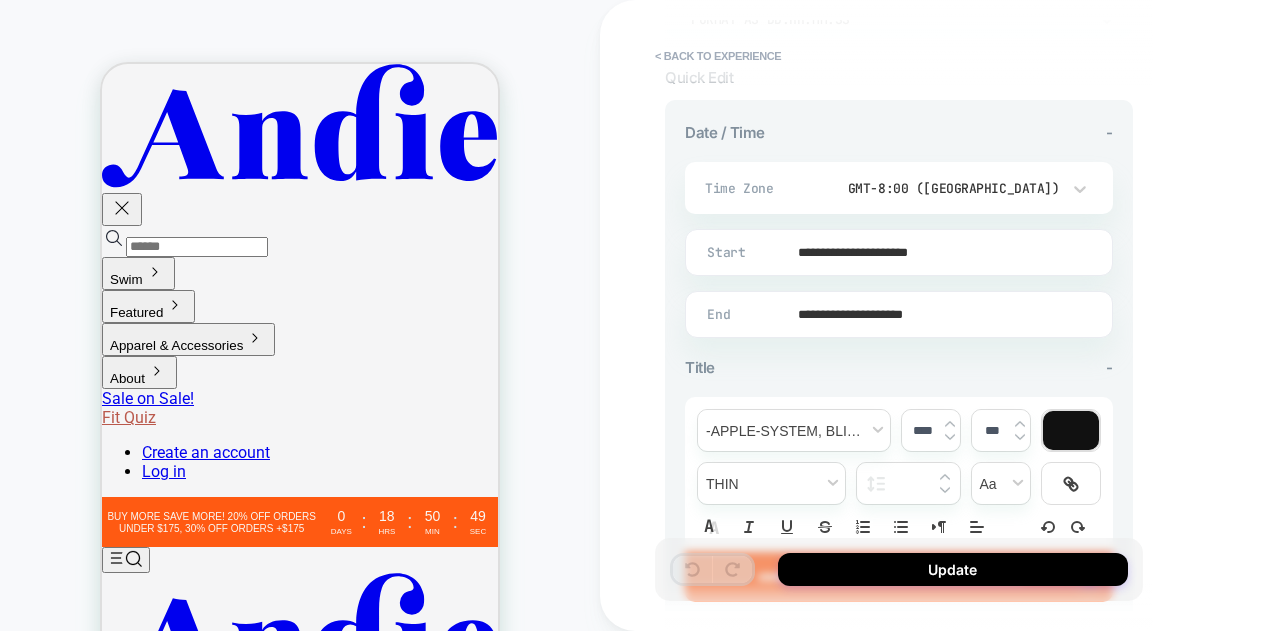 click on "**********" at bounding box center (895, 314) 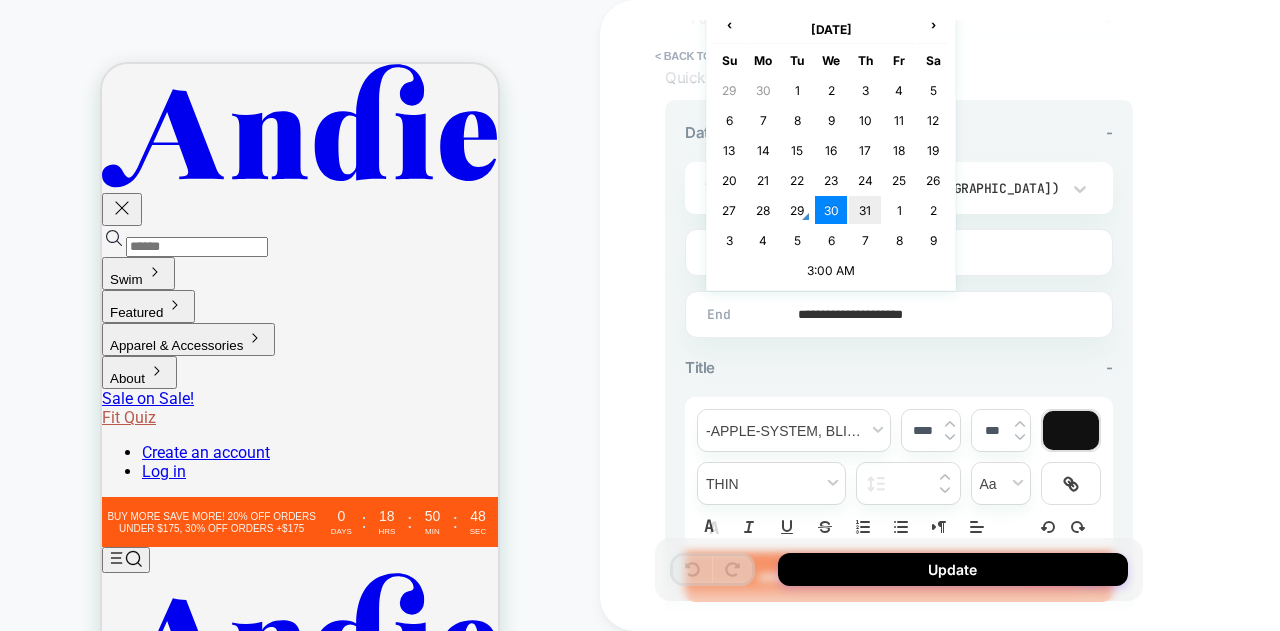 click on "31" at bounding box center (865, 210) 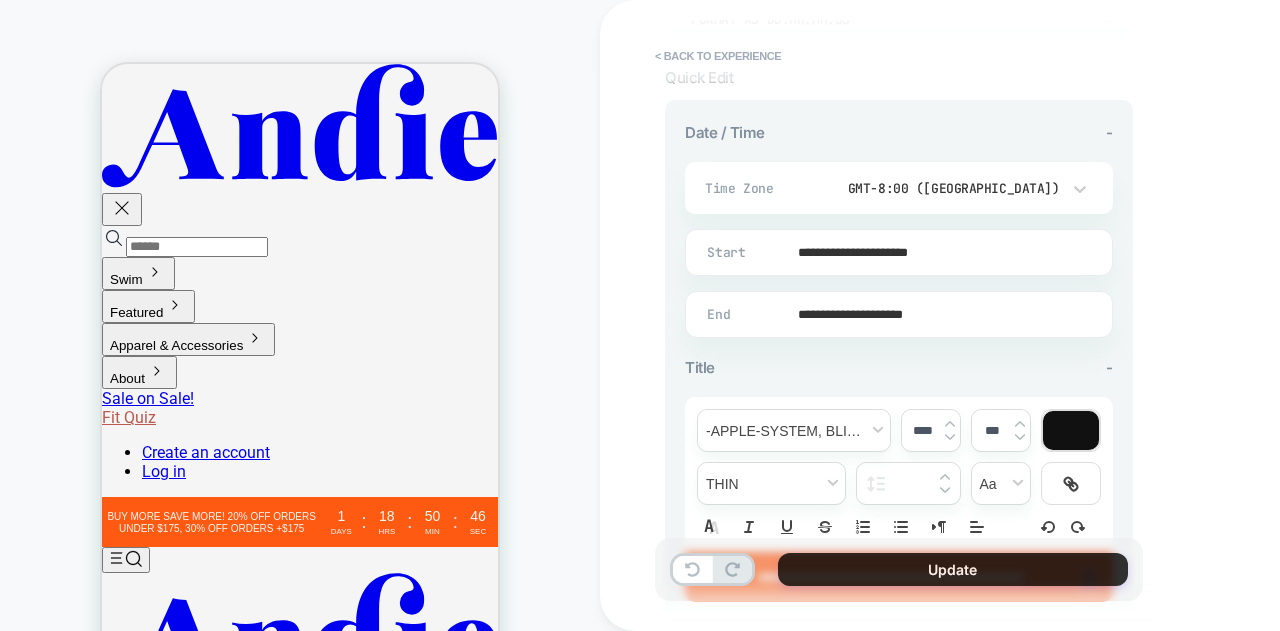 click on "Update" at bounding box center (953, 569) 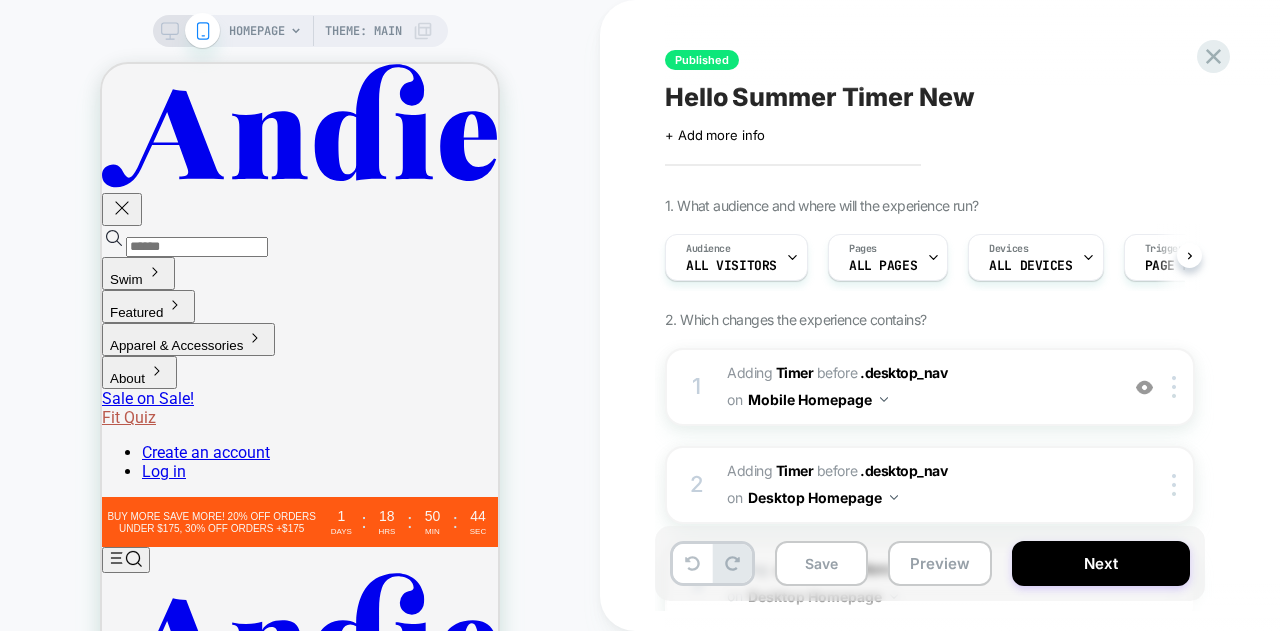 scroll, scrollTop: 0, scrollLeft: 1, axis: horizontal 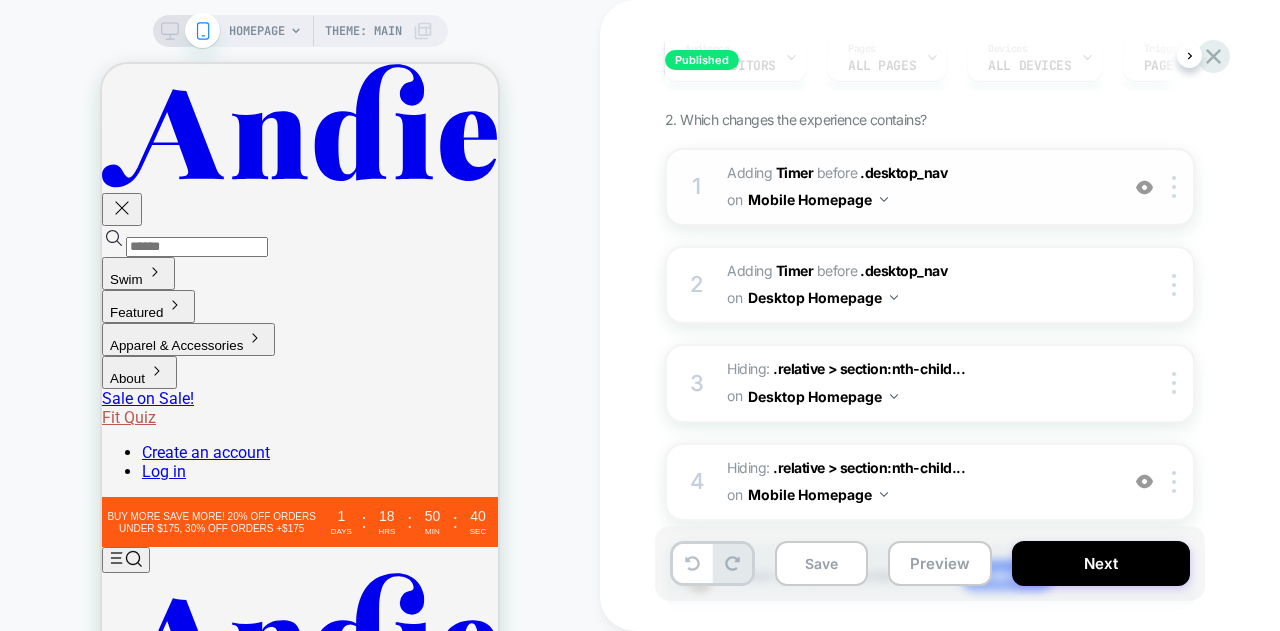 click on "#_loomi_addon_1753714755294_dup1753736062 Adding   Timer   BEFORE .desktop_nav .desktop_nav   on Mobile Homepage" at bounding box center (917, 187) 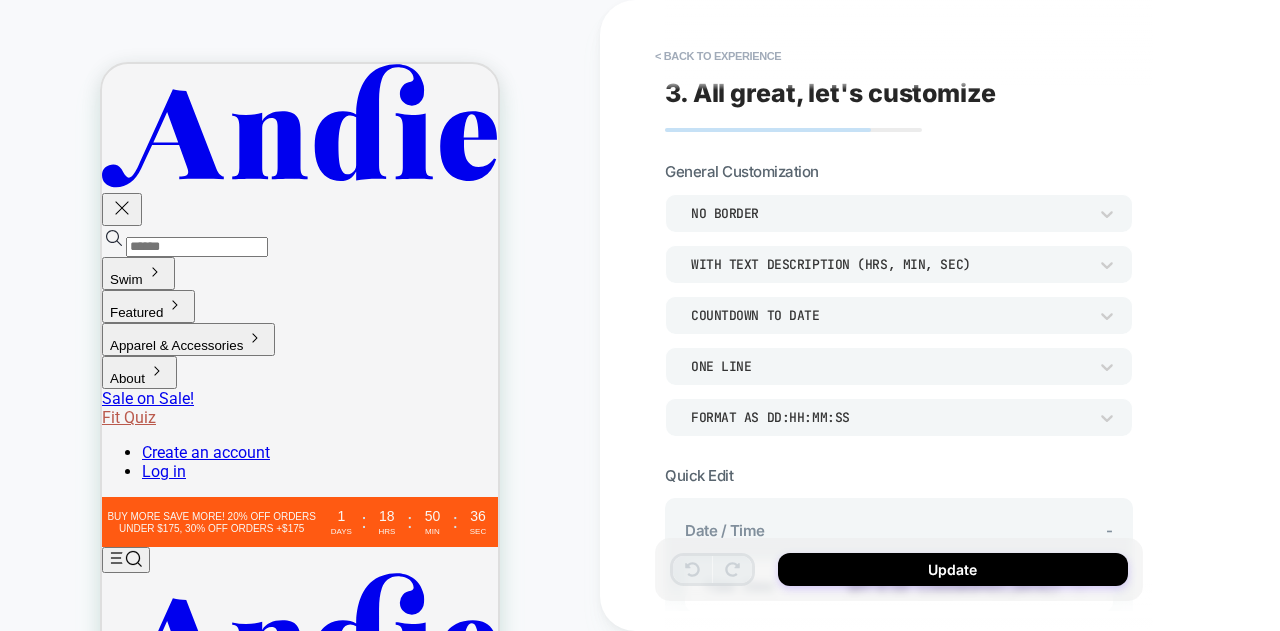 scroll, scrollTop: 0, scrollLeft: 0, axis: both 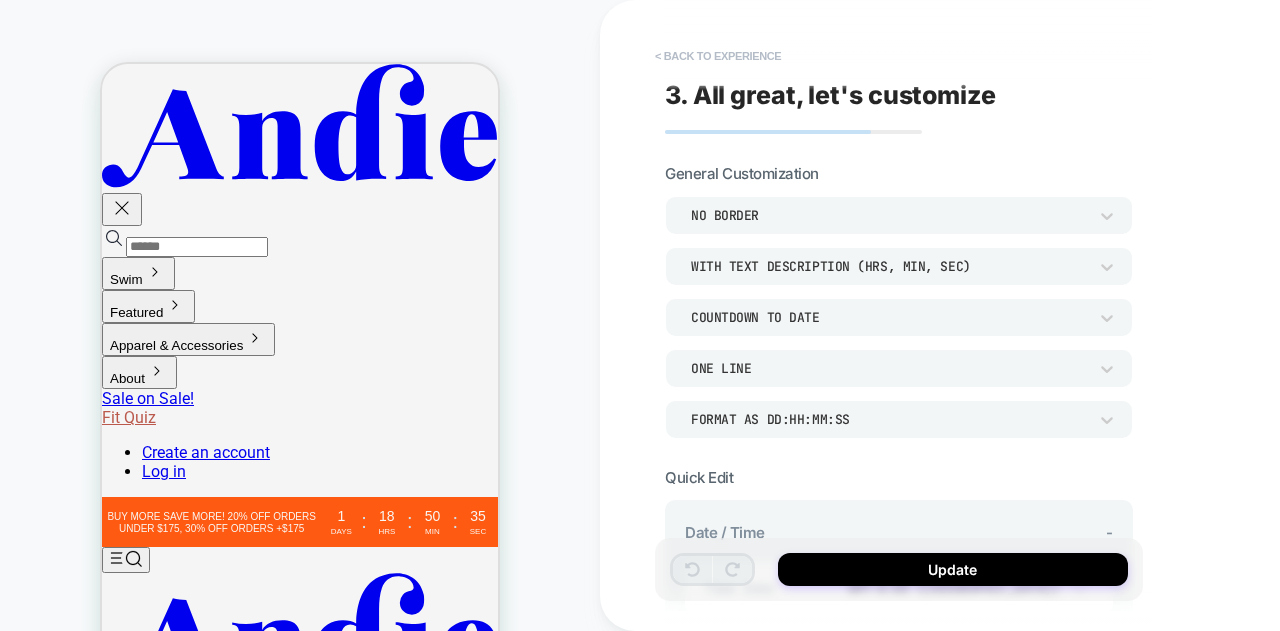 click on "< Back to experience" at bounding box center [718, 56] 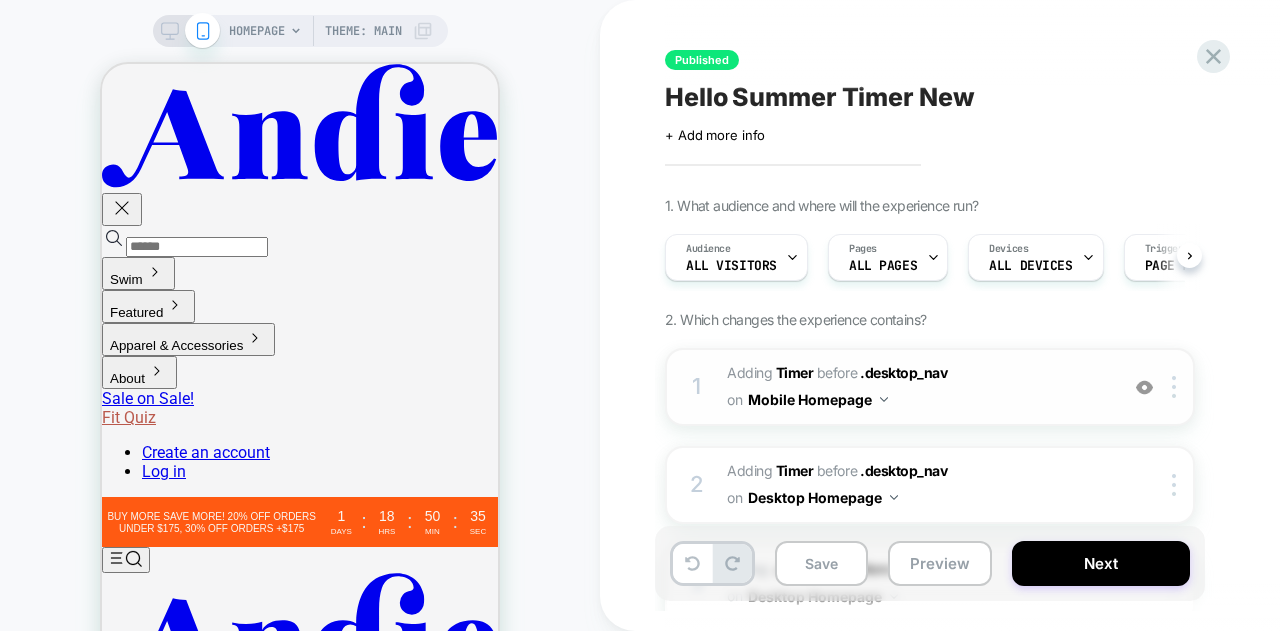 scroll, scrollTop: 0, scrollLeft: 1, axis: horizontal 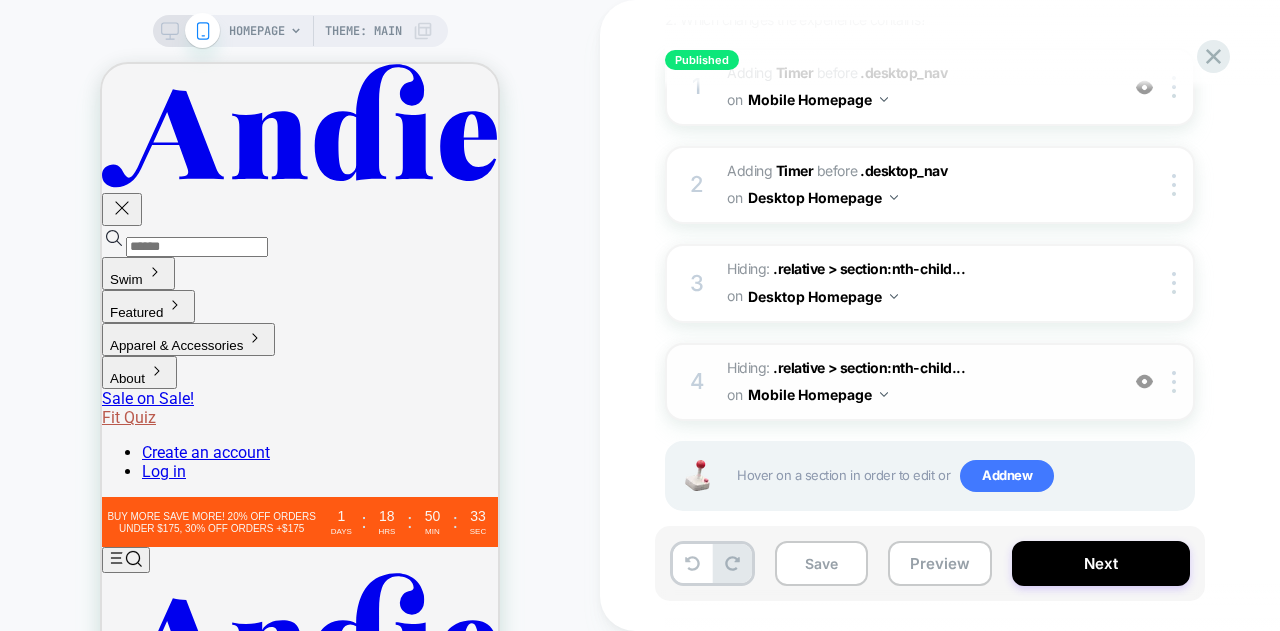 click on "Hiding :   .relative > section:nth-child... .relative > section:nth-child(1)   on Mobile Homepage" at bounding box center (917, 382) 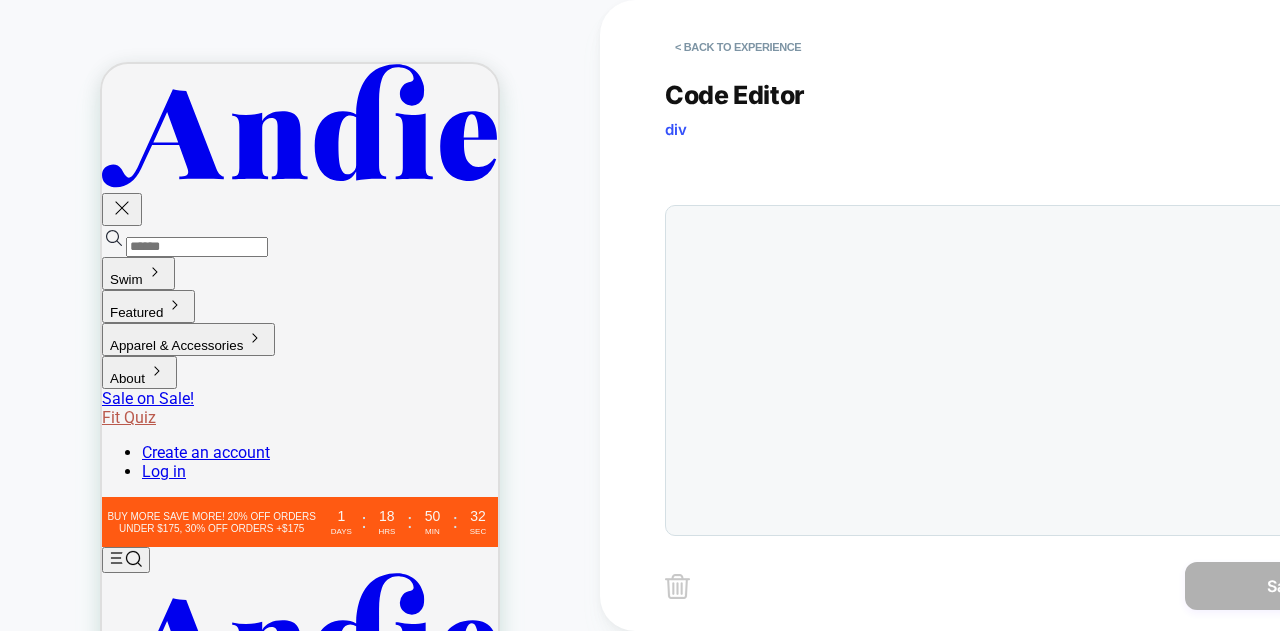 click on "< Back to experience" at bounding box center (738, 47) 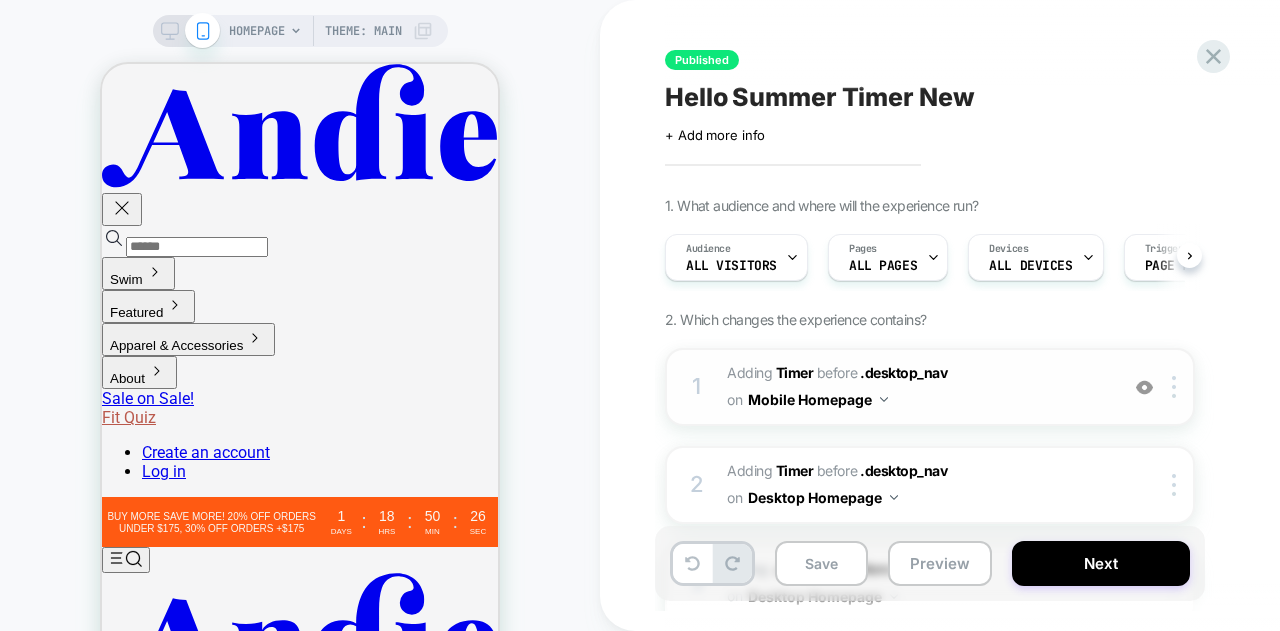 scroll, scrollTop: 0, scrollLeft: 1, axis: horizontal 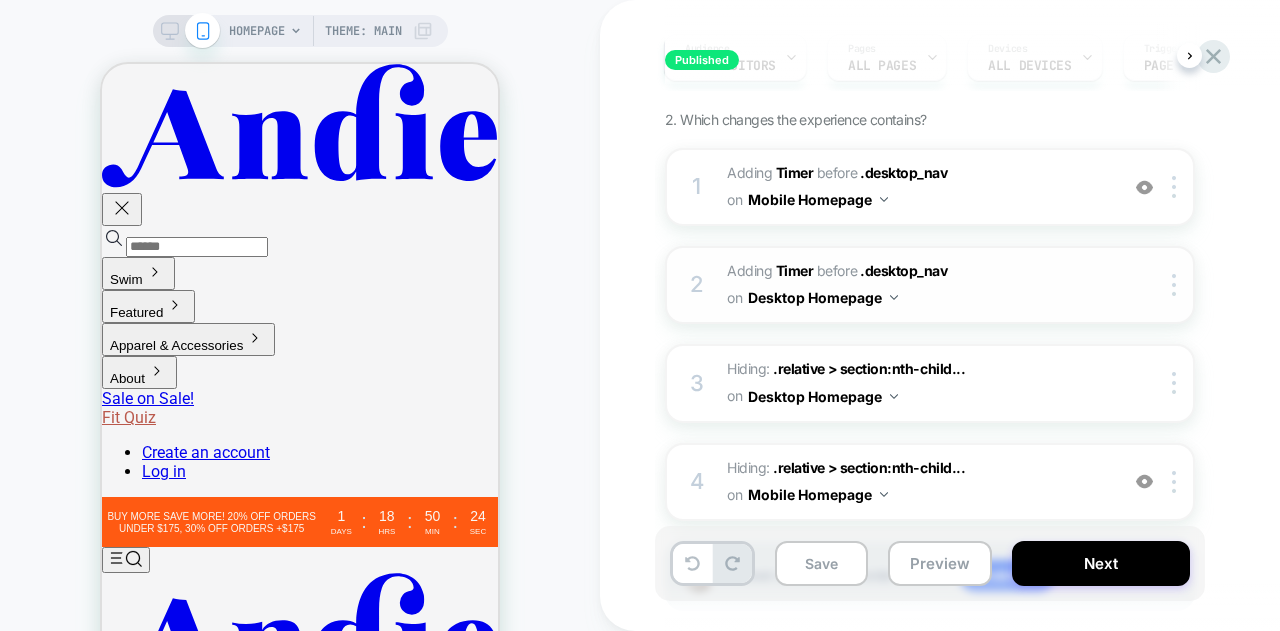 click on "#_loomi_addon_1753715423296_dup1753736062 Adding   Timer   BEFORE .desktop_nav .desktop_nav   on Desktop Homepage" at bounding box center [917, 285] 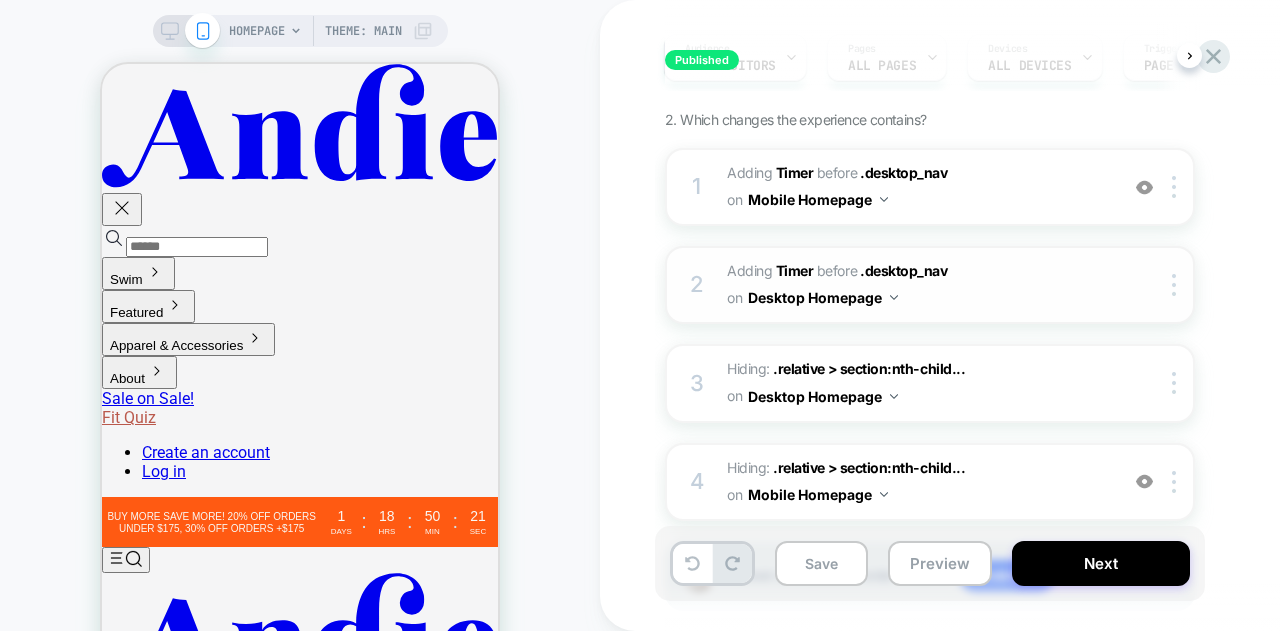 click on "#_loomi_addon_1753715423296_dup1753736062 Adding   Timer   BEFORE .desktop_nav .desktop_nav   on Desktop Homepage" at bounding box center (917, 285) 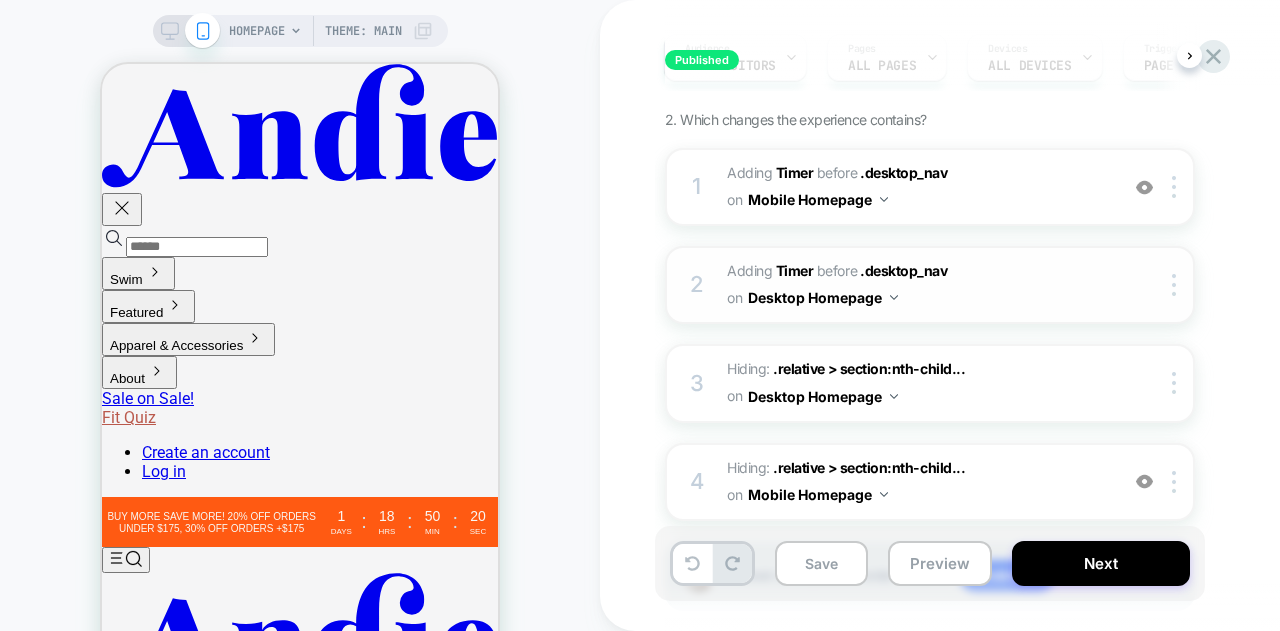 click on "#_loomi_addon_1753715423296_dup1753736062 Adding   Timer   BEFORE .desktop_nav .desktop_nav   on Desktop Homepage" at bounding box center (917, 285) 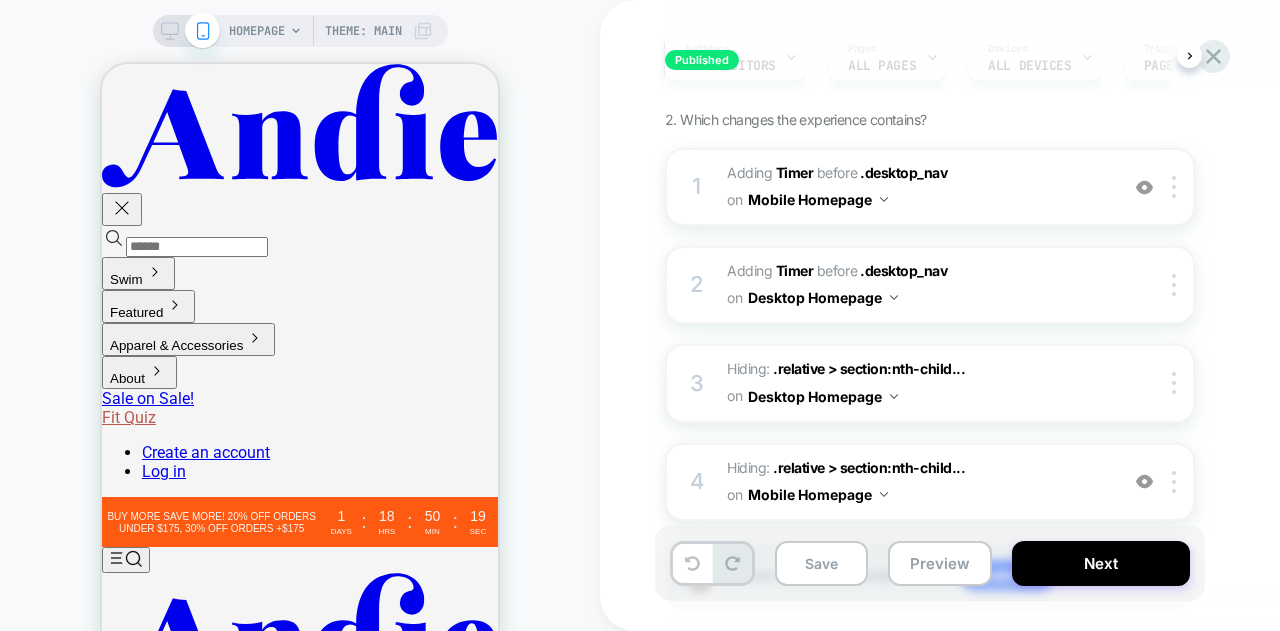 click 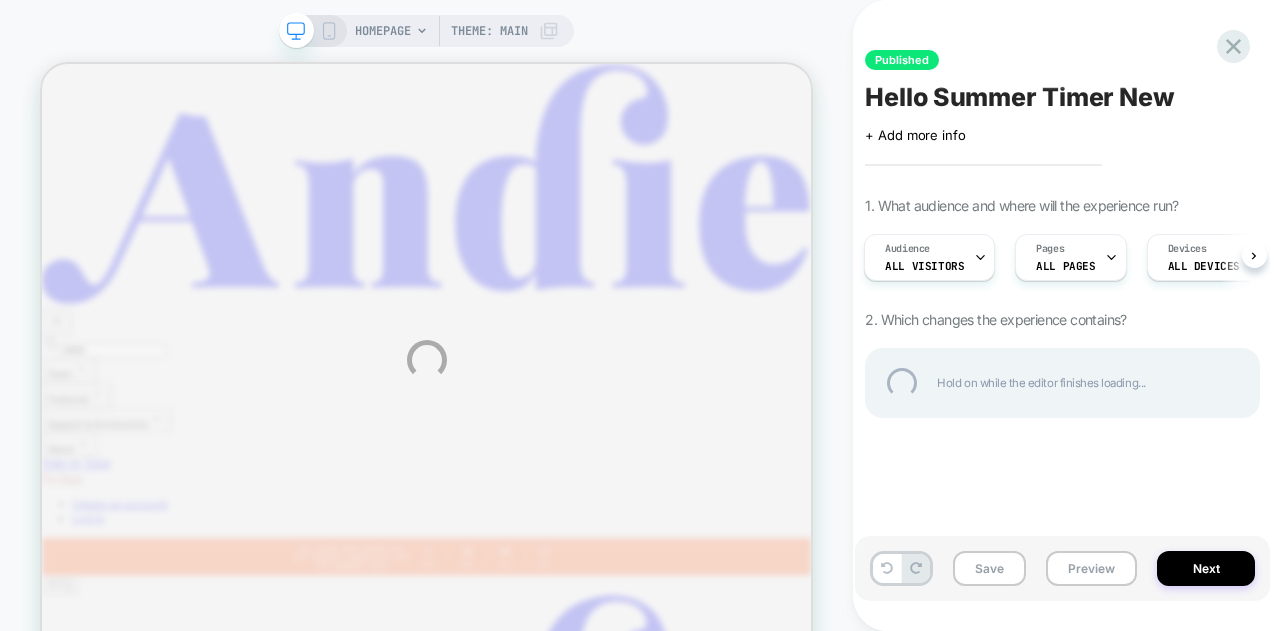 scroll, scrollTop: 0, scrollLeft: 0, axis: both 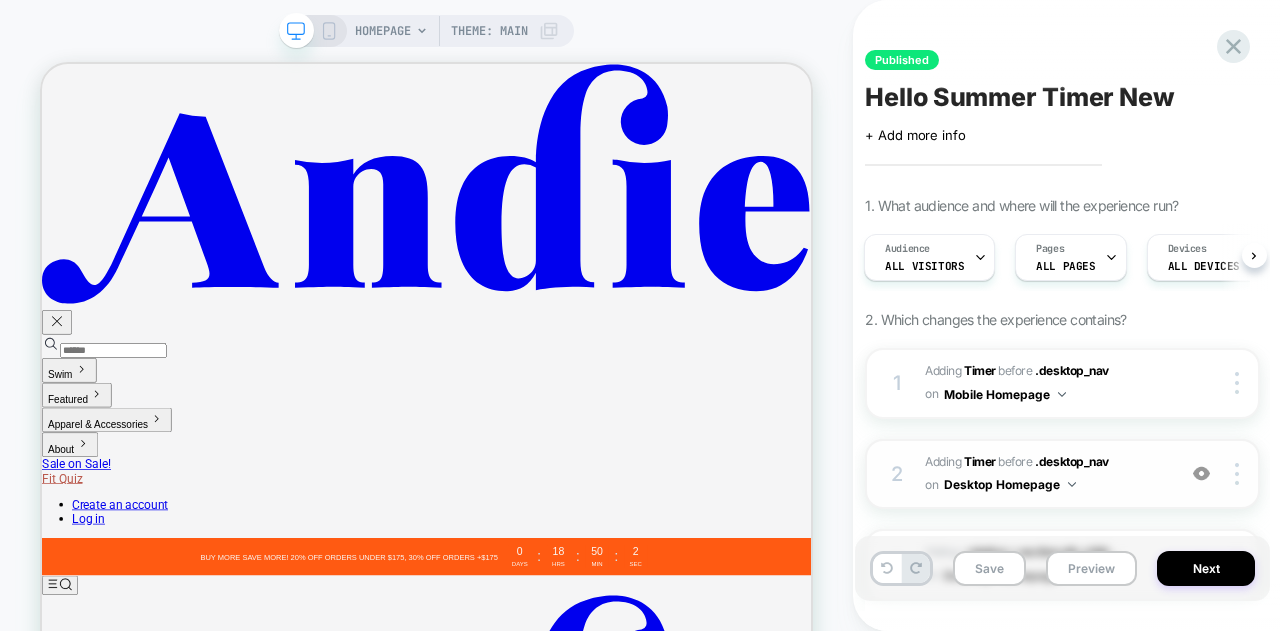 click on "#_loomi_addon_1753715423296_dup1753736062 Adding   Timer   BEFORE .desktop_nav .desktop_nav   on Desktop Homepage" at bounding box center (1045, 474) 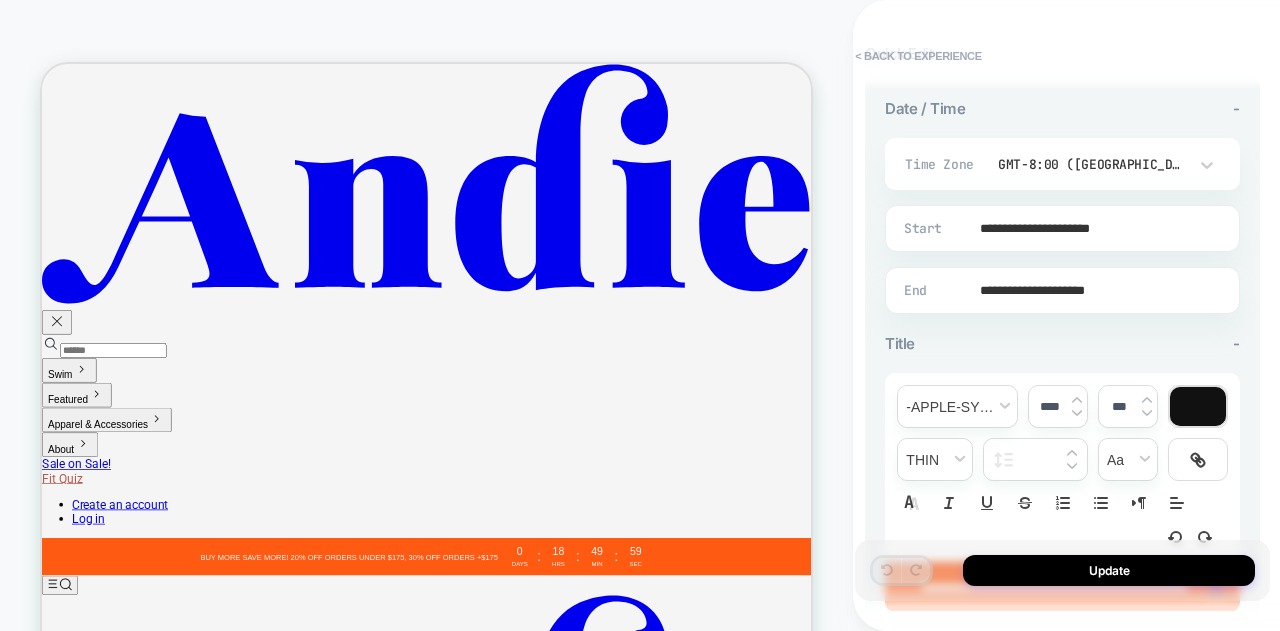 scroll, scrollTop: 400, scrollLeft: 0, axis: vertical 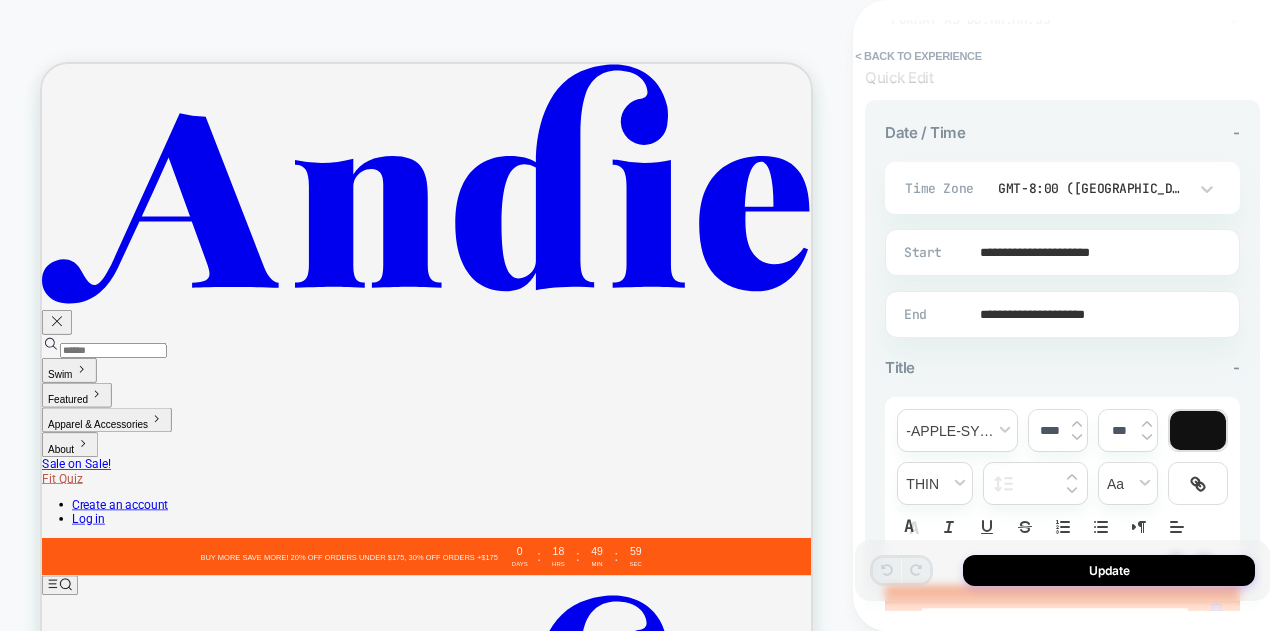 click on "**********" at bounding box center (1058, 314) 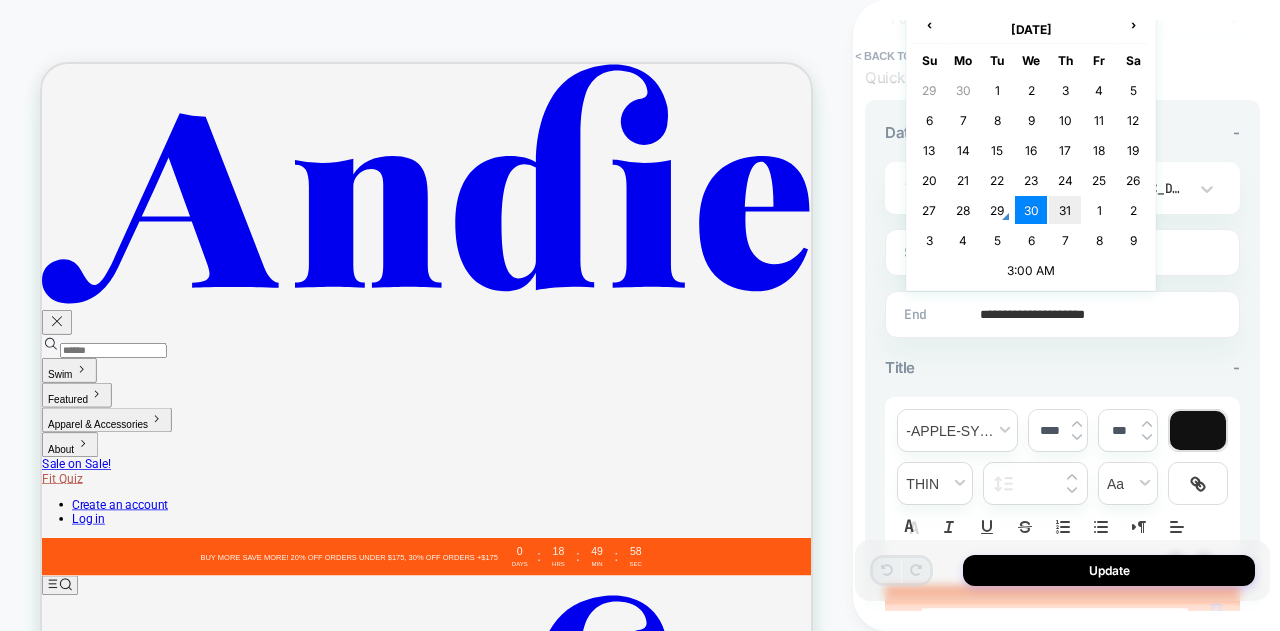 click on "31" at bounding box center (1065, 210) 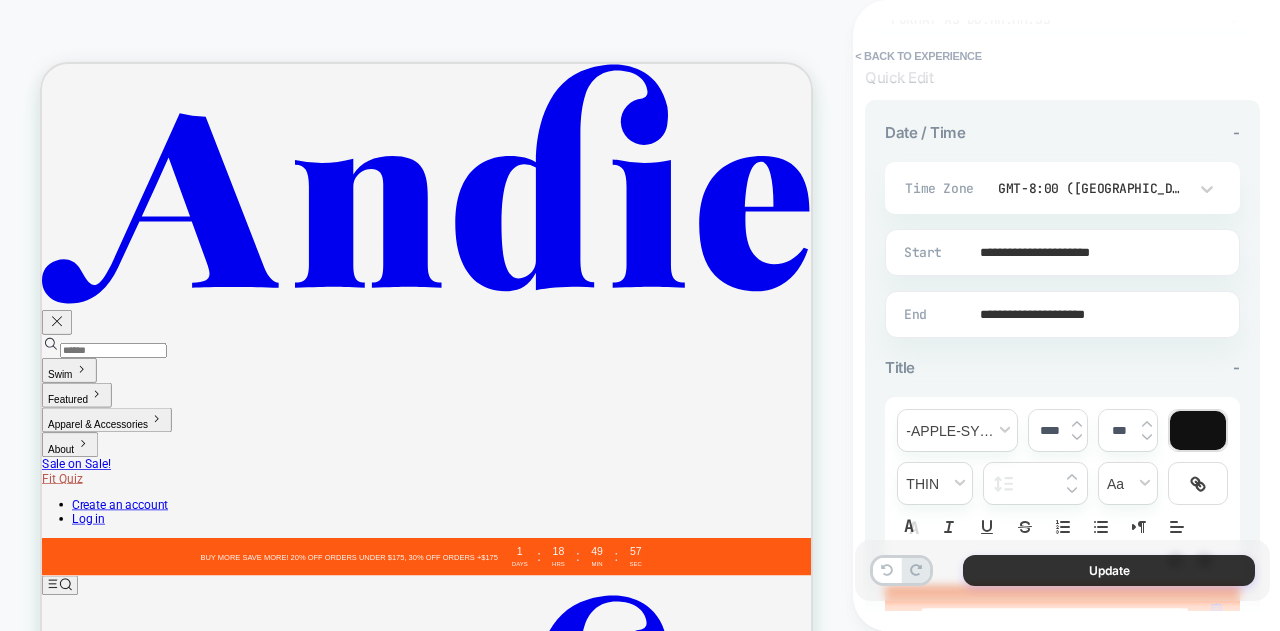 click on "Update" at bounding box center (1109, 570) 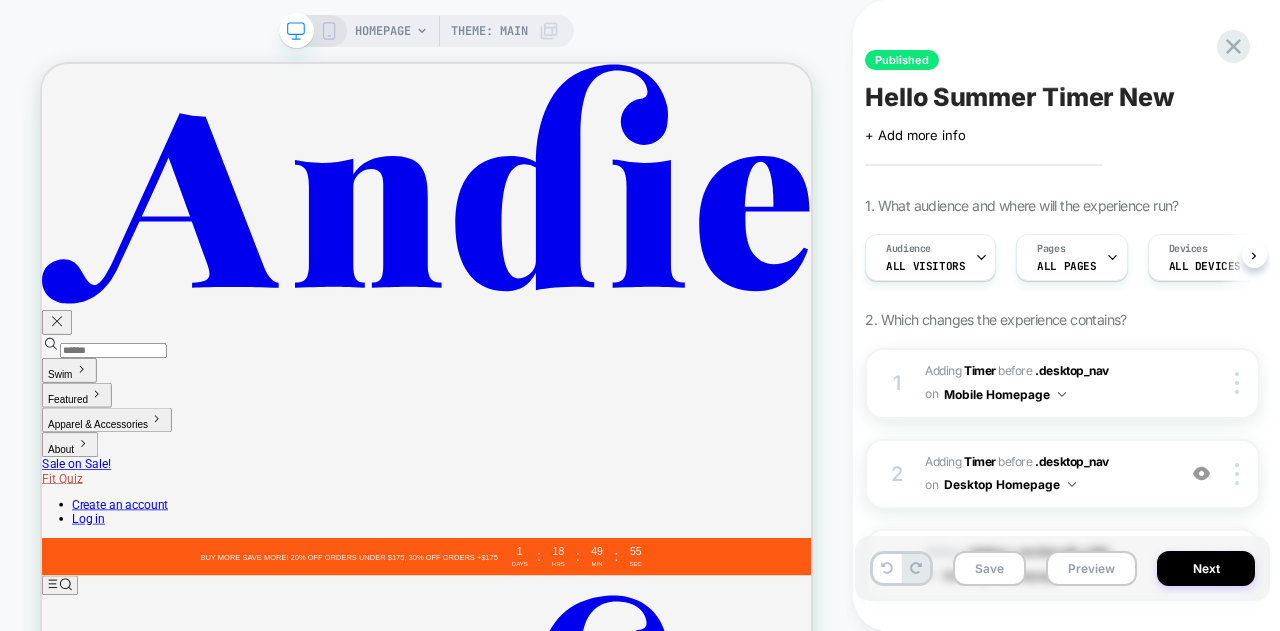 scroll, scrollTop: 0, scrollLeft: 1, axis: horizontal 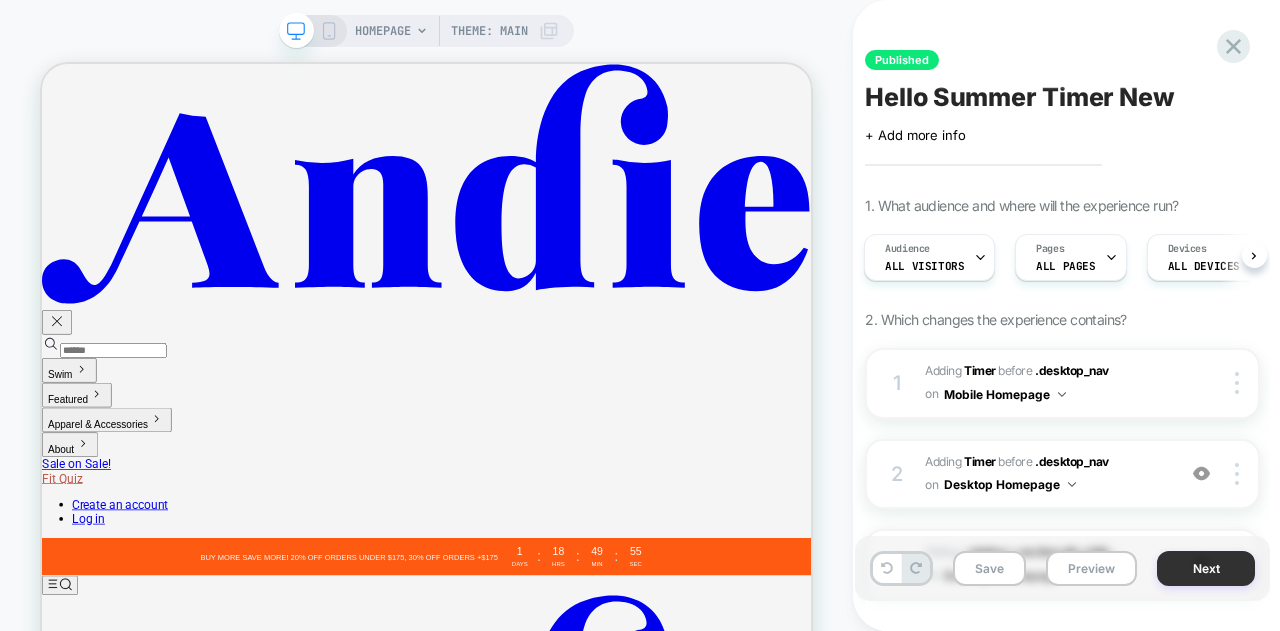 click on "Next" at bounding box center (1206, 568) 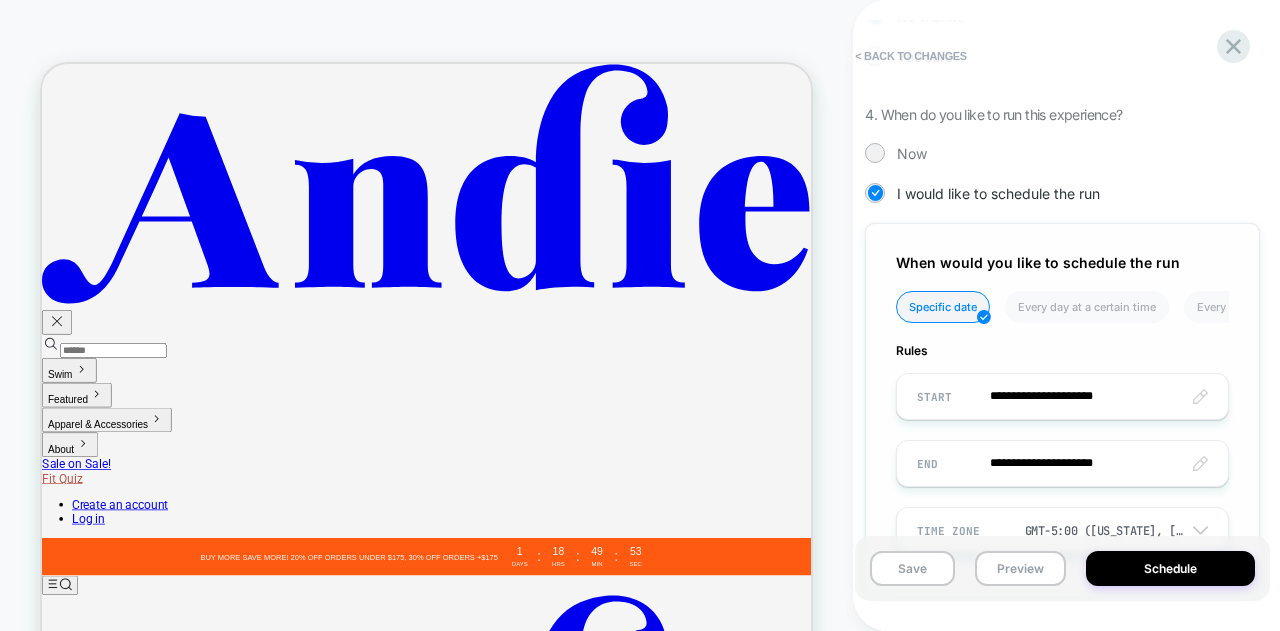 scroll, scrollTop: 662, scrollLeft: 0, axis: vertical 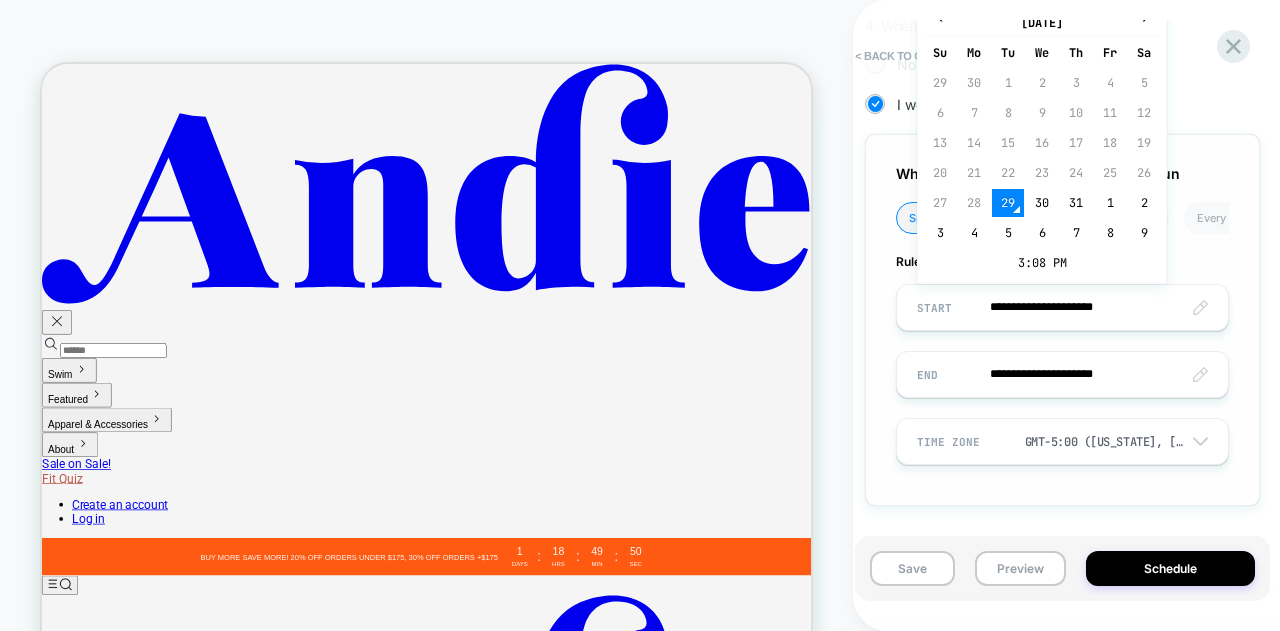 click on "**********" at bounding box center (1062, 307) 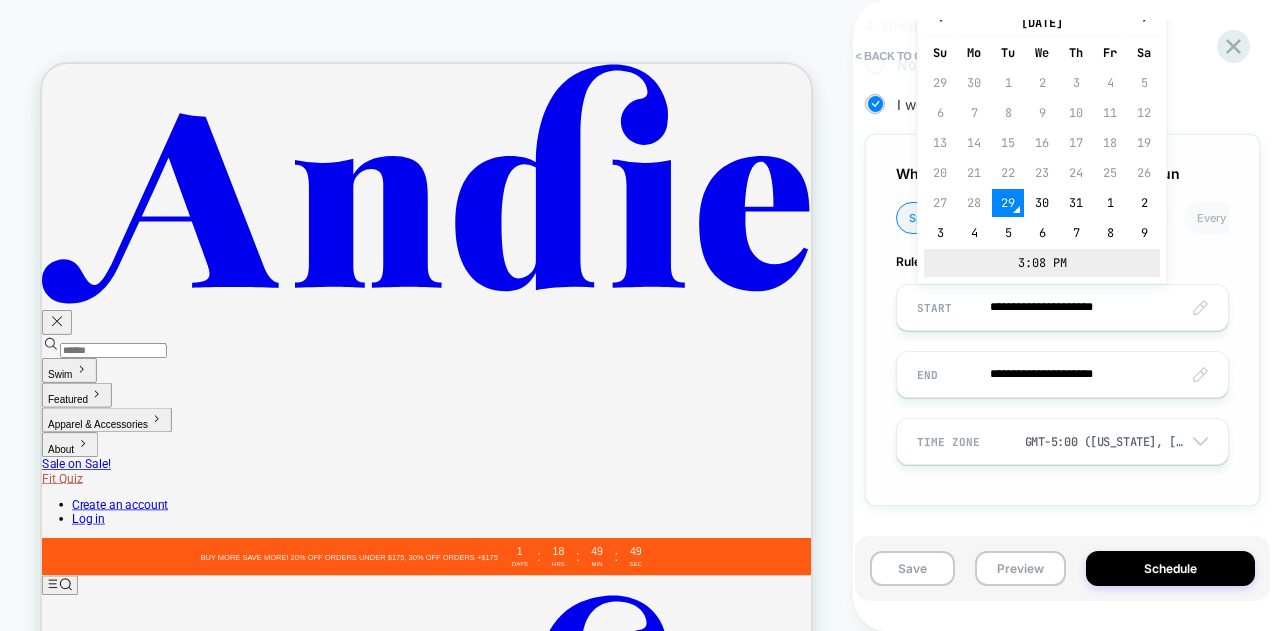 click on "3:08 PM" at bounding box center (1042, 263) 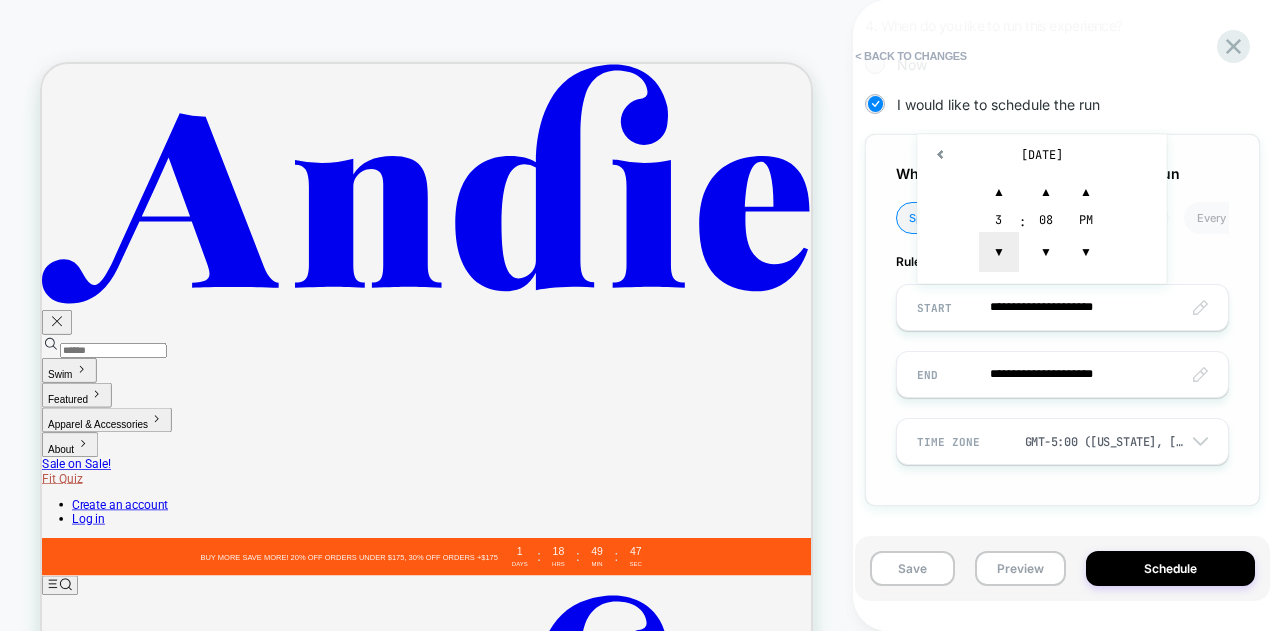 click on "▼" at bounding box center [999, 252] 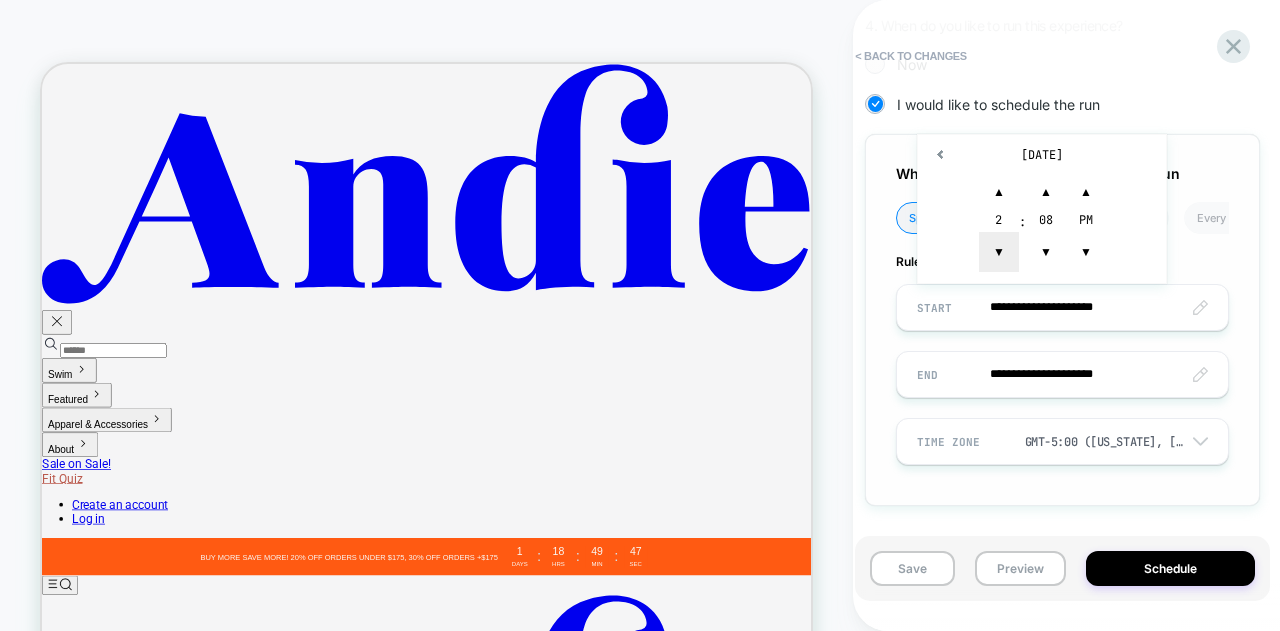 click on "▼" at bounding box center (999, 252) 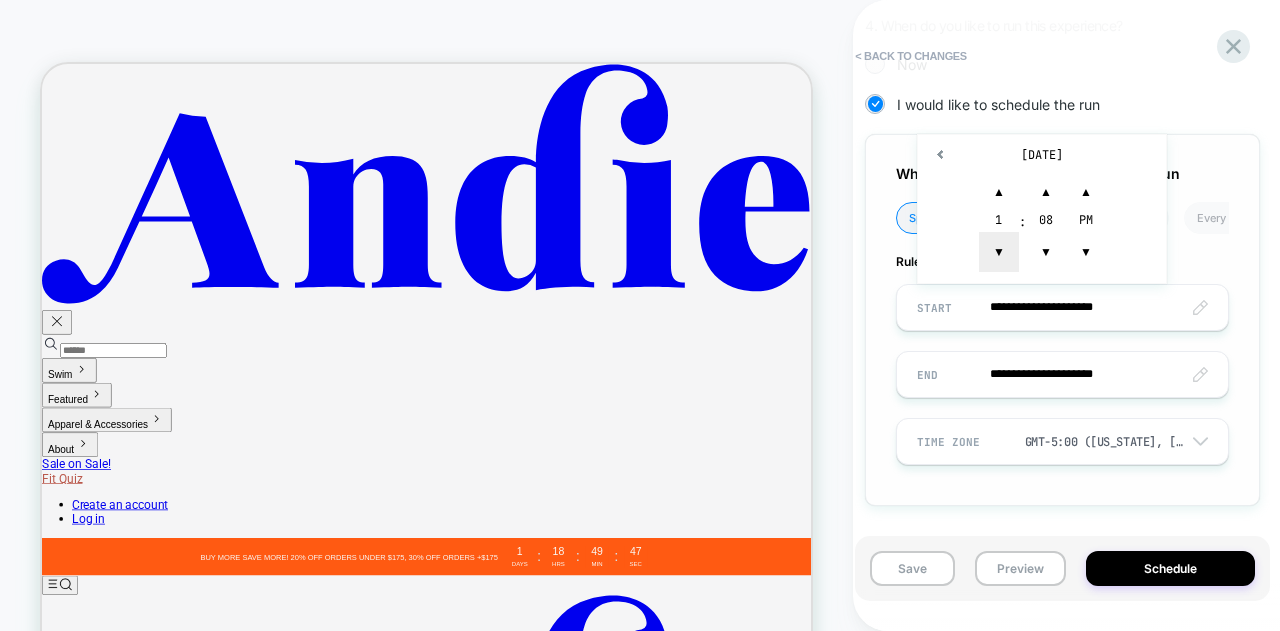 click on "▼" at bounding box center (999, 252) 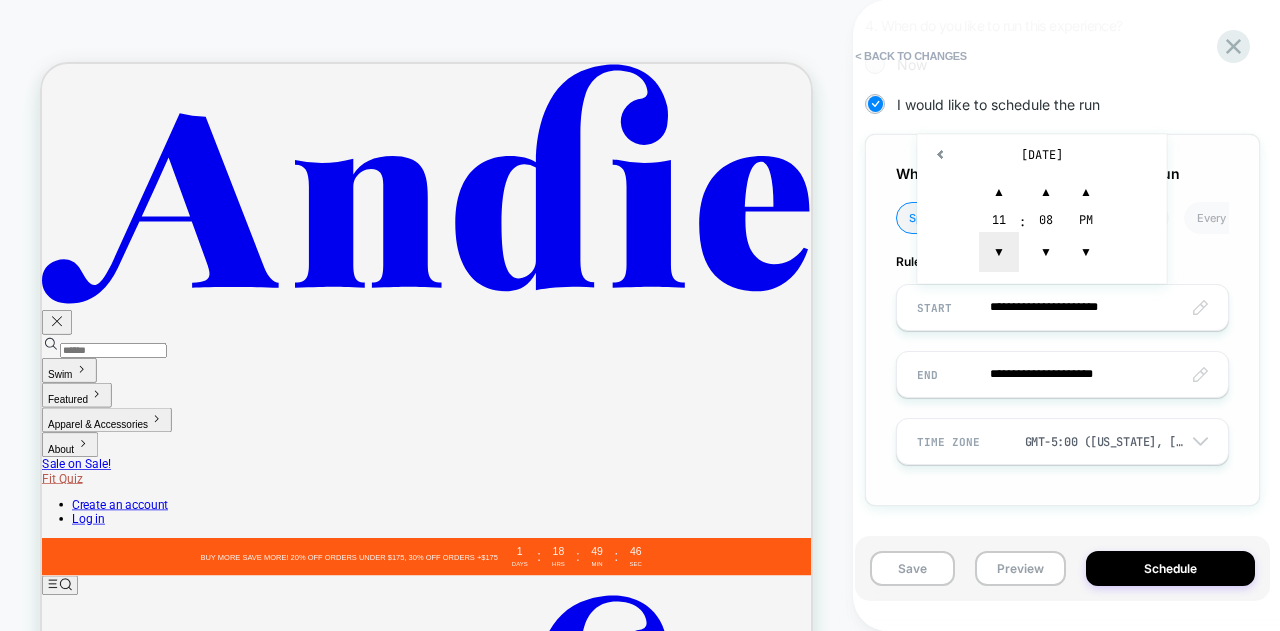 click on "▼" at bounding box center [999, 252] 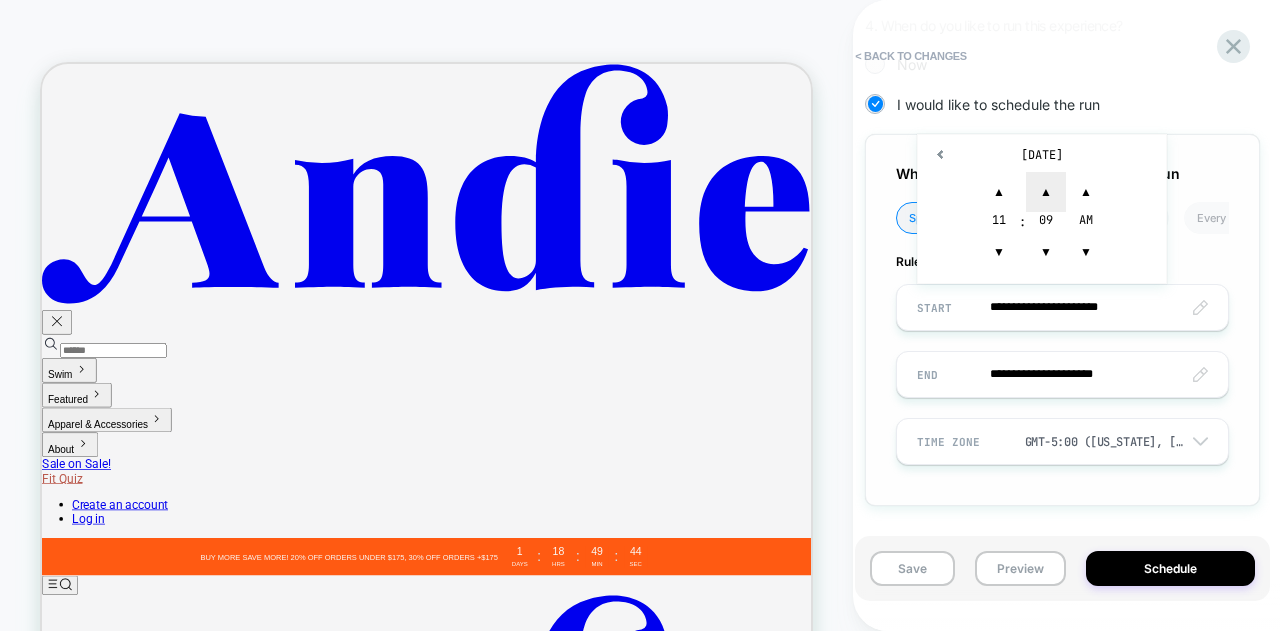 click on "▲" at bounding box center [1046, 192] 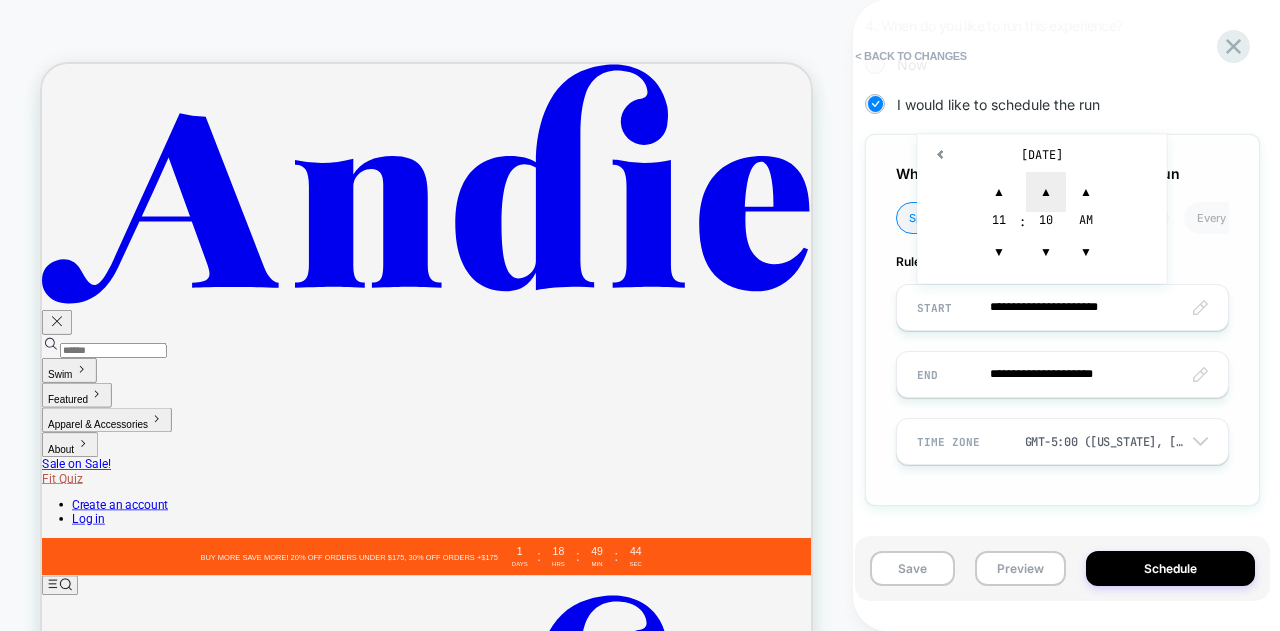 click on "▲" at bounding box center (1046, 192) 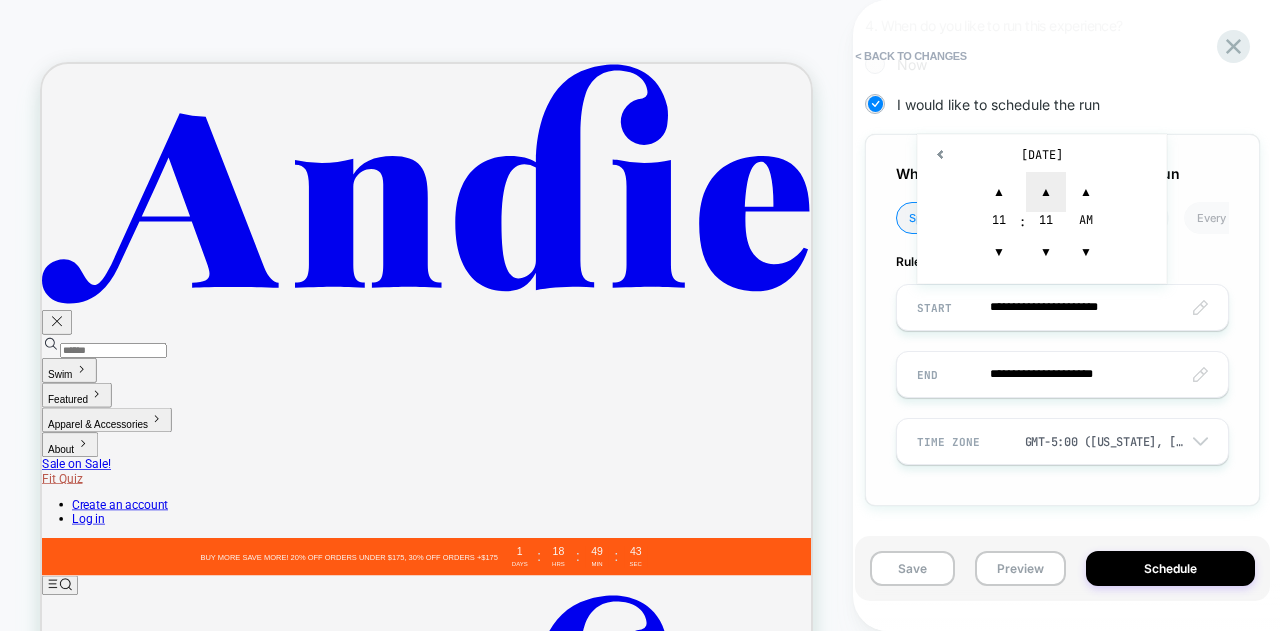 click on "▲" at bounding box center (1046, 192) 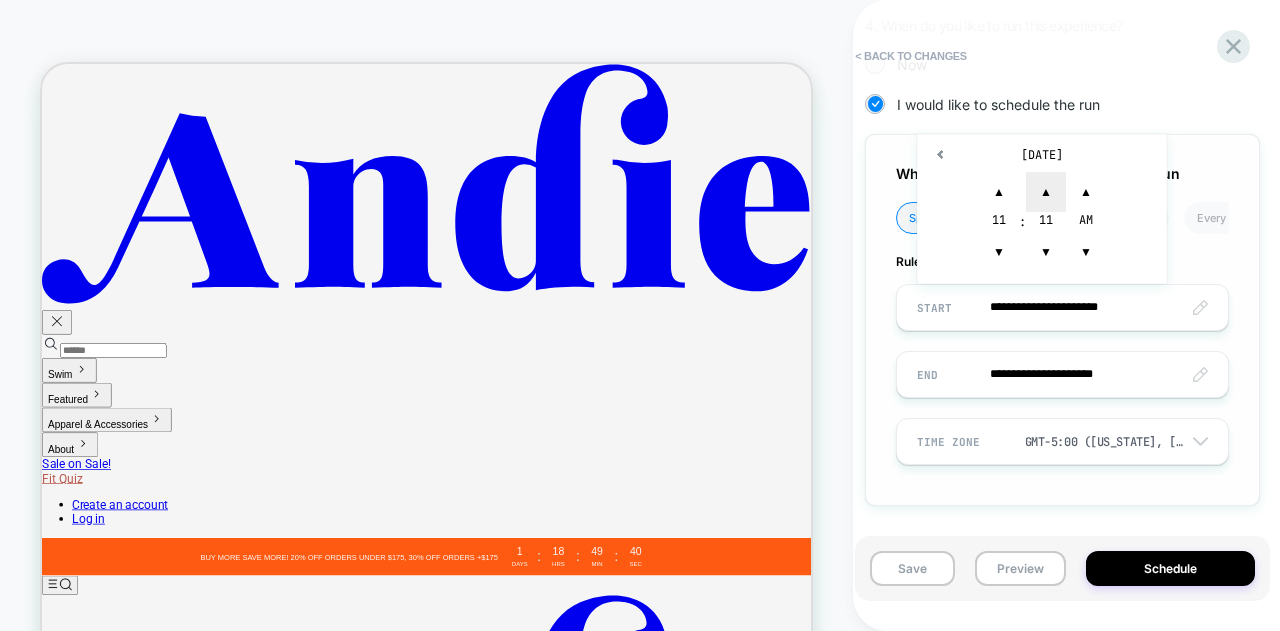 click on "▲" at bounding box center [1046, 192] 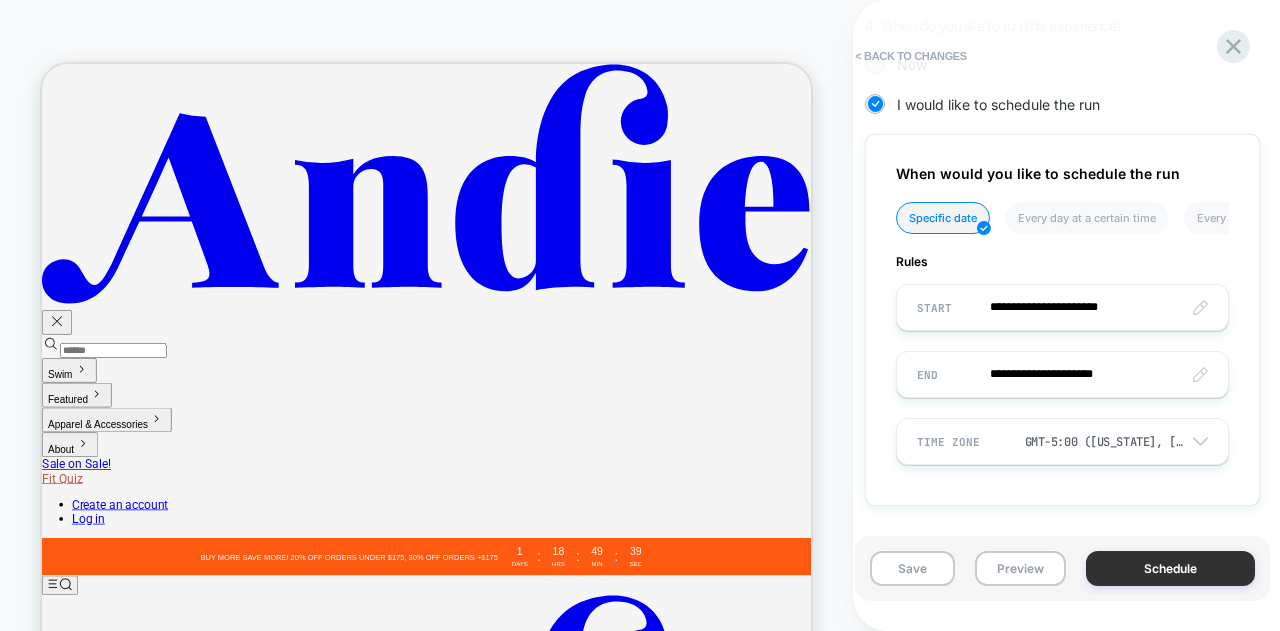 click on "Schedule" at bounding box center (1170, 568) 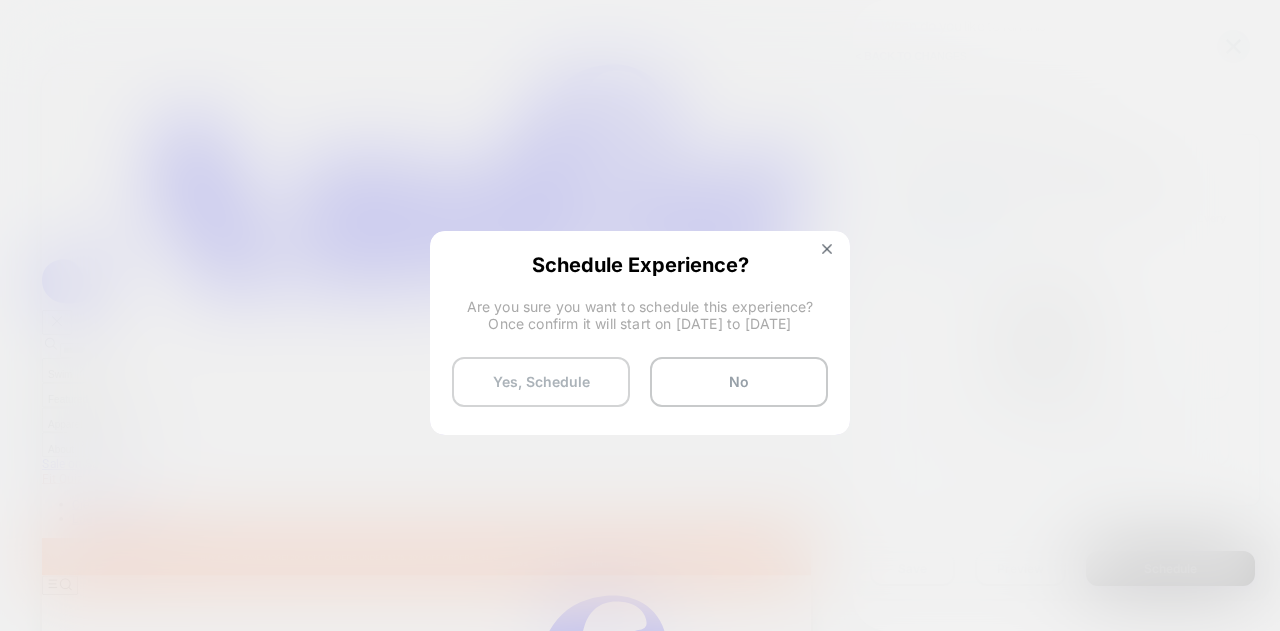 click on "Yes, Schedule" at bounding box center [541, 382] 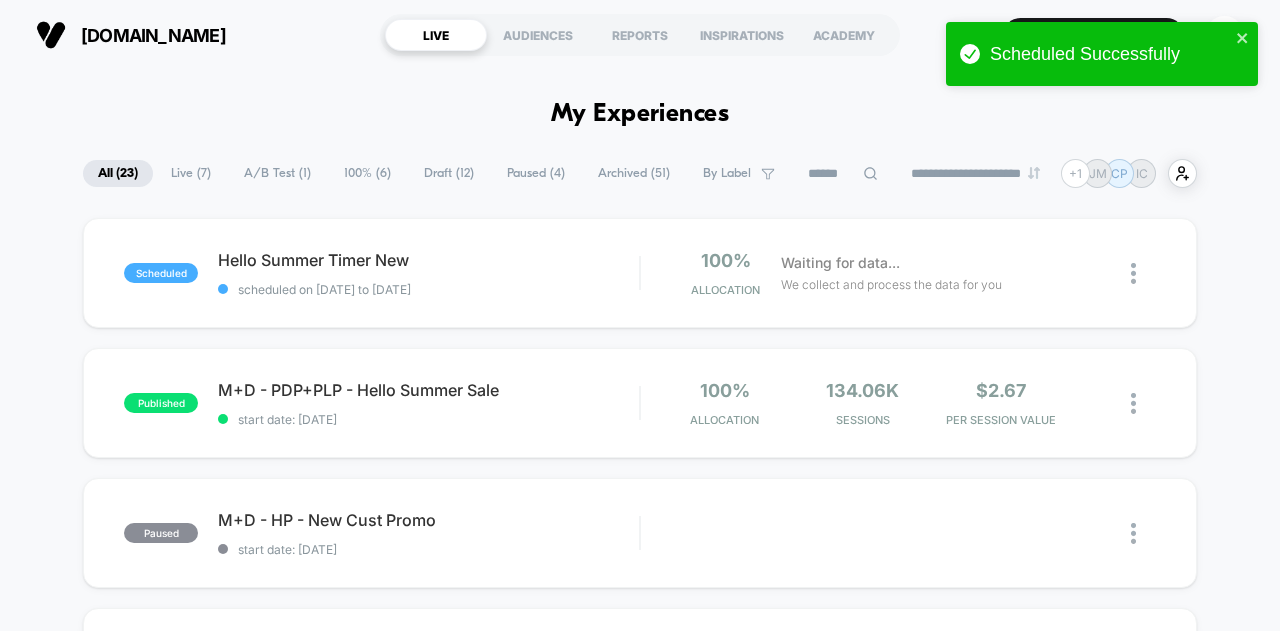 click on "[DOMAIN_NAME]" at bounding box center (197, 35) 